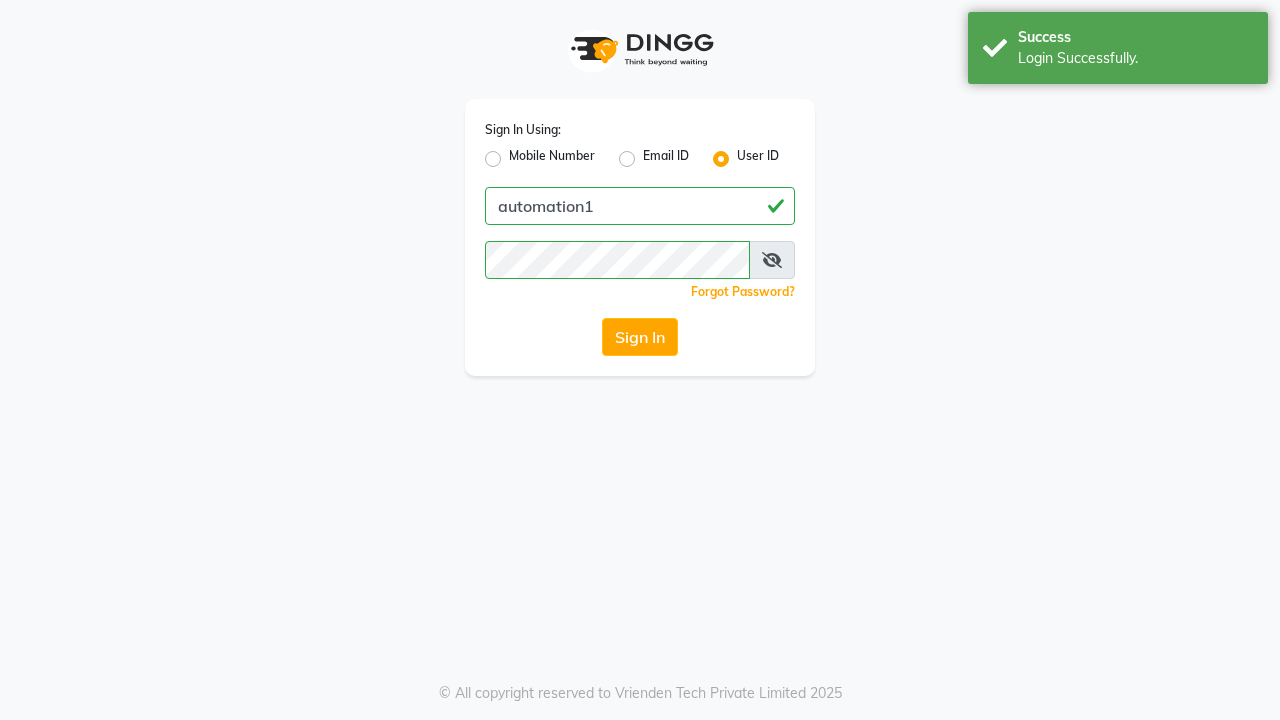 scroll, scrollTop: 0, scrollLeft: 0, axis: both 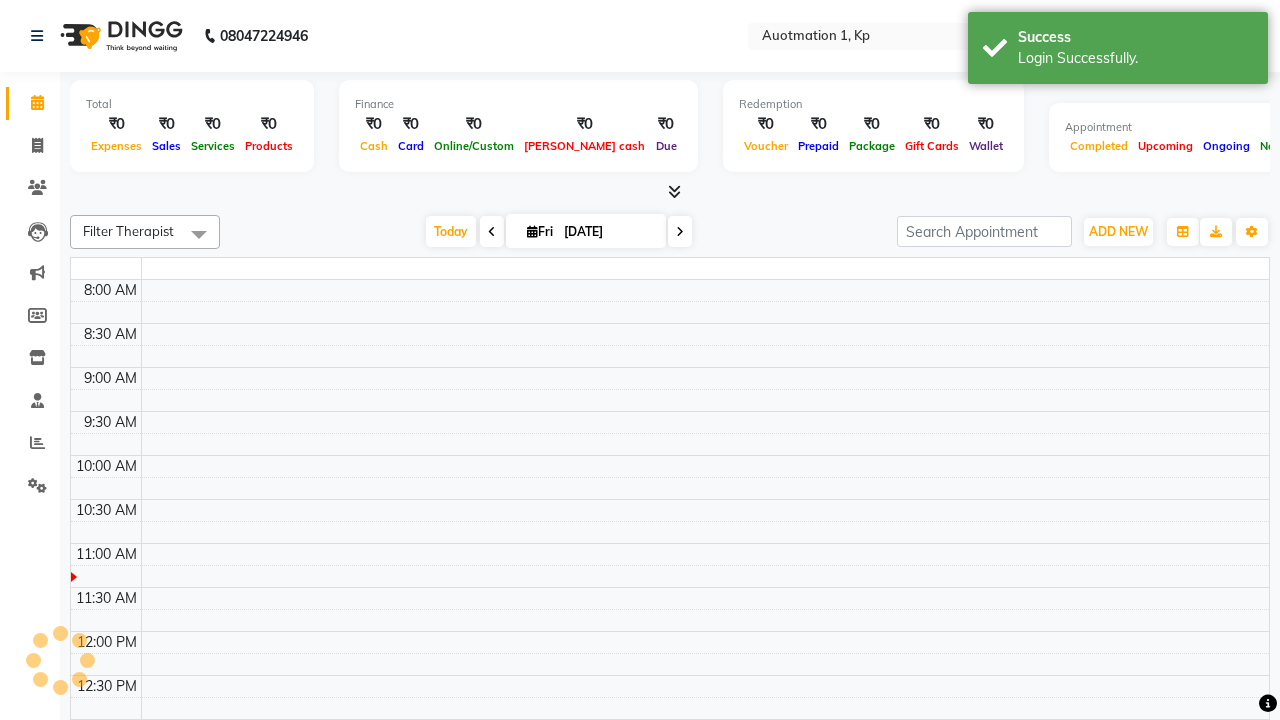 select on "en" 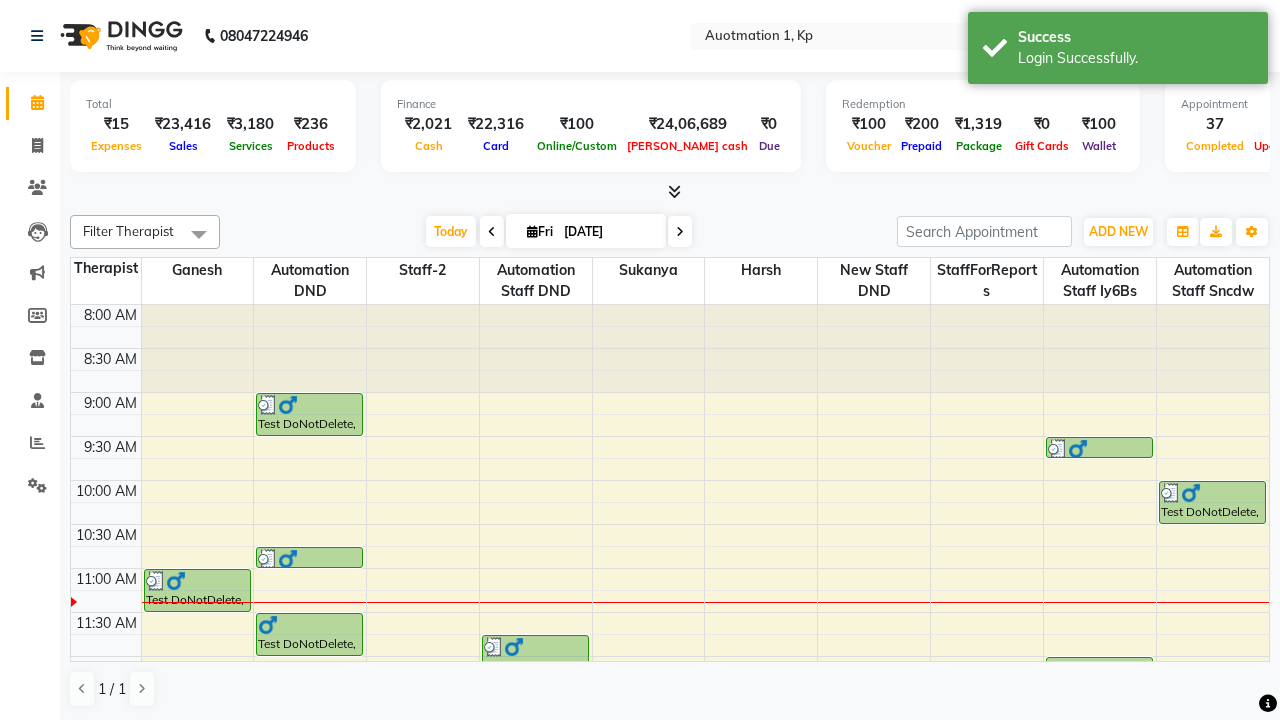 scroll, scrollTop: 0, scrollLeft: 0, axis: both 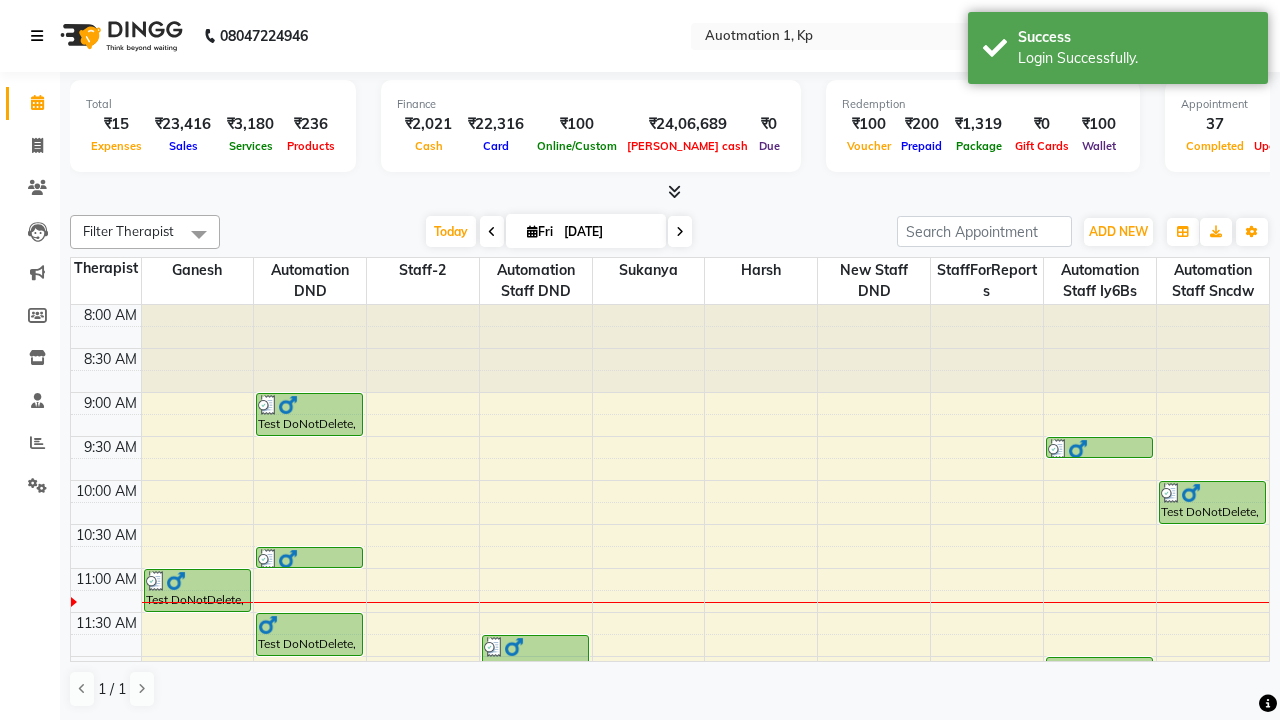 click at bounding box center [37, 36] 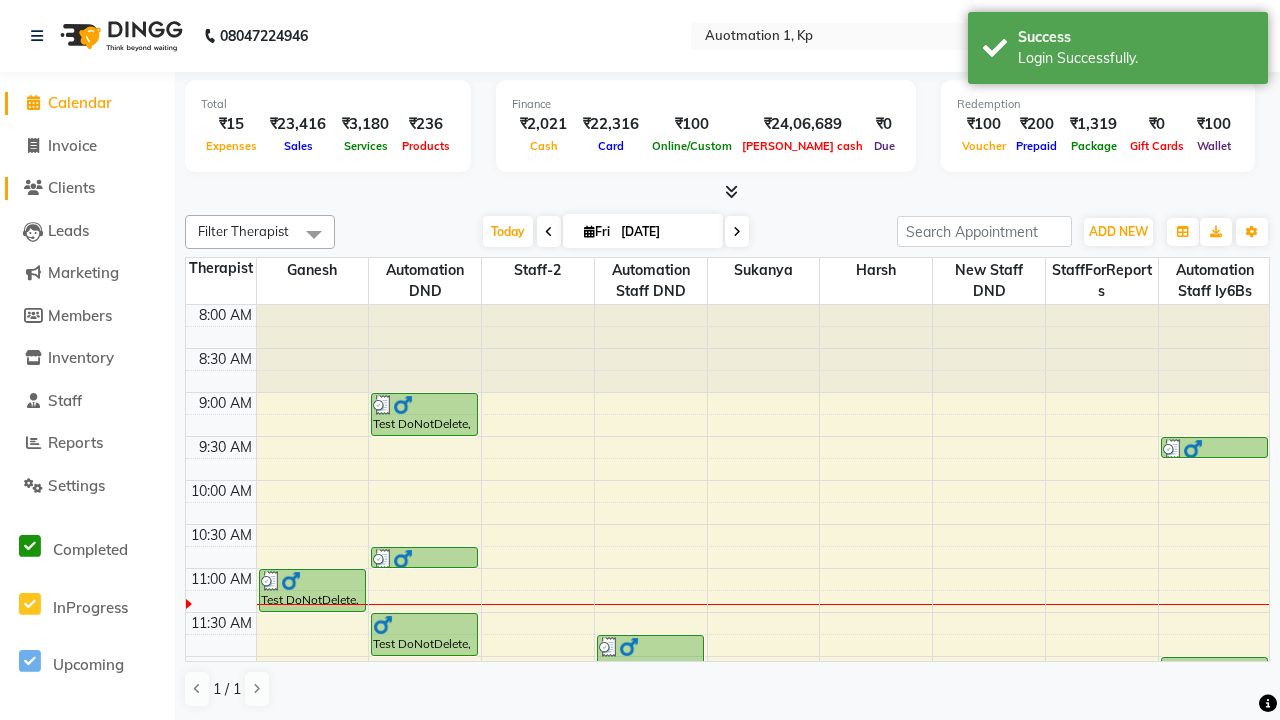 click on "Clients" 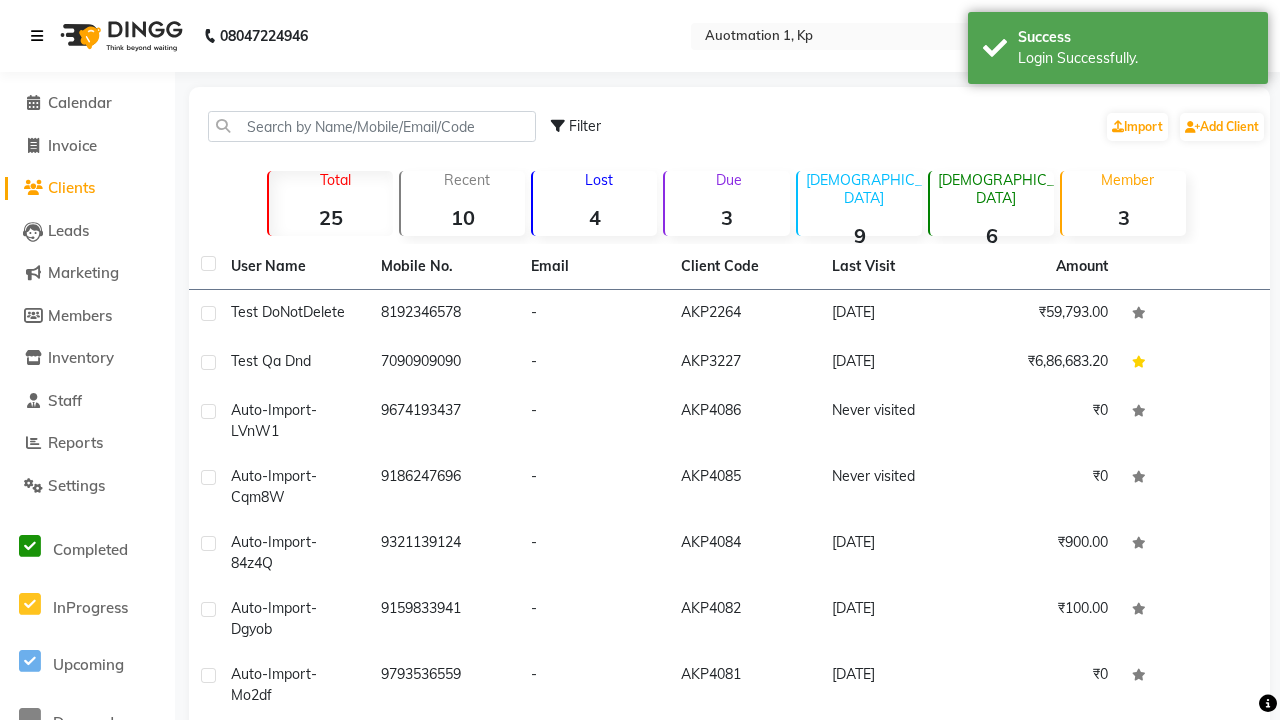 click at bounding box center [37, 36] 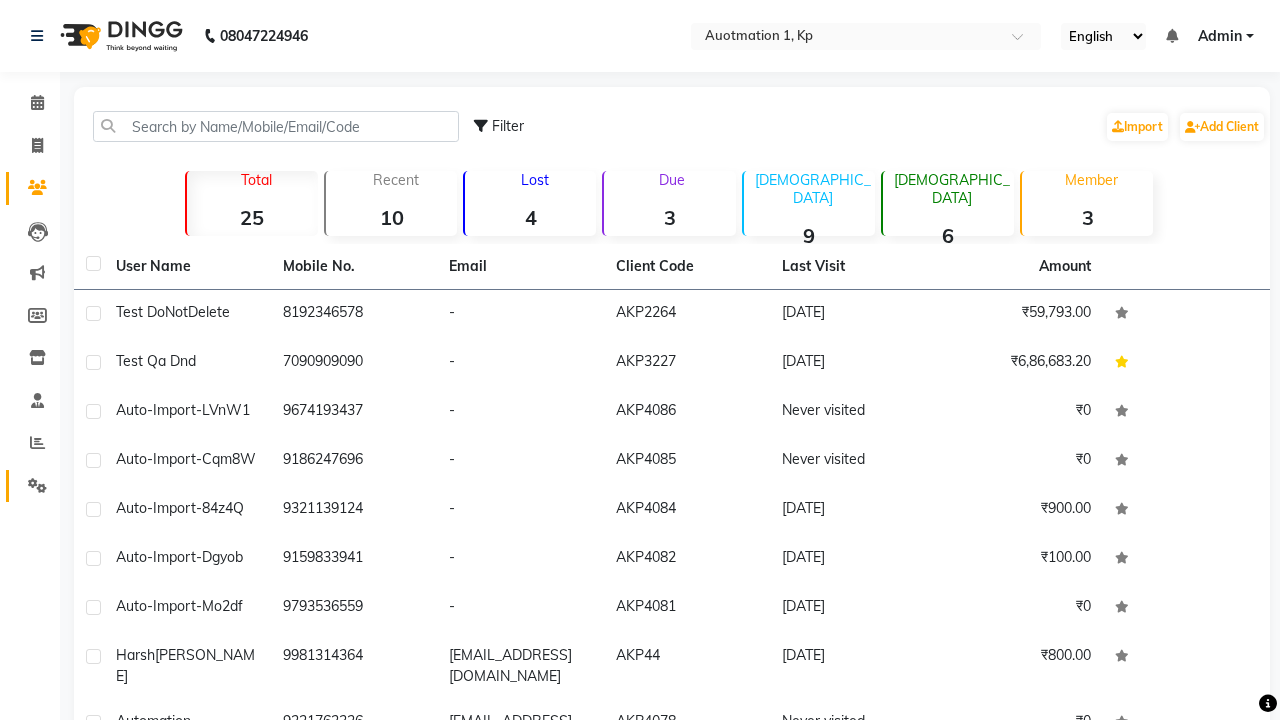click 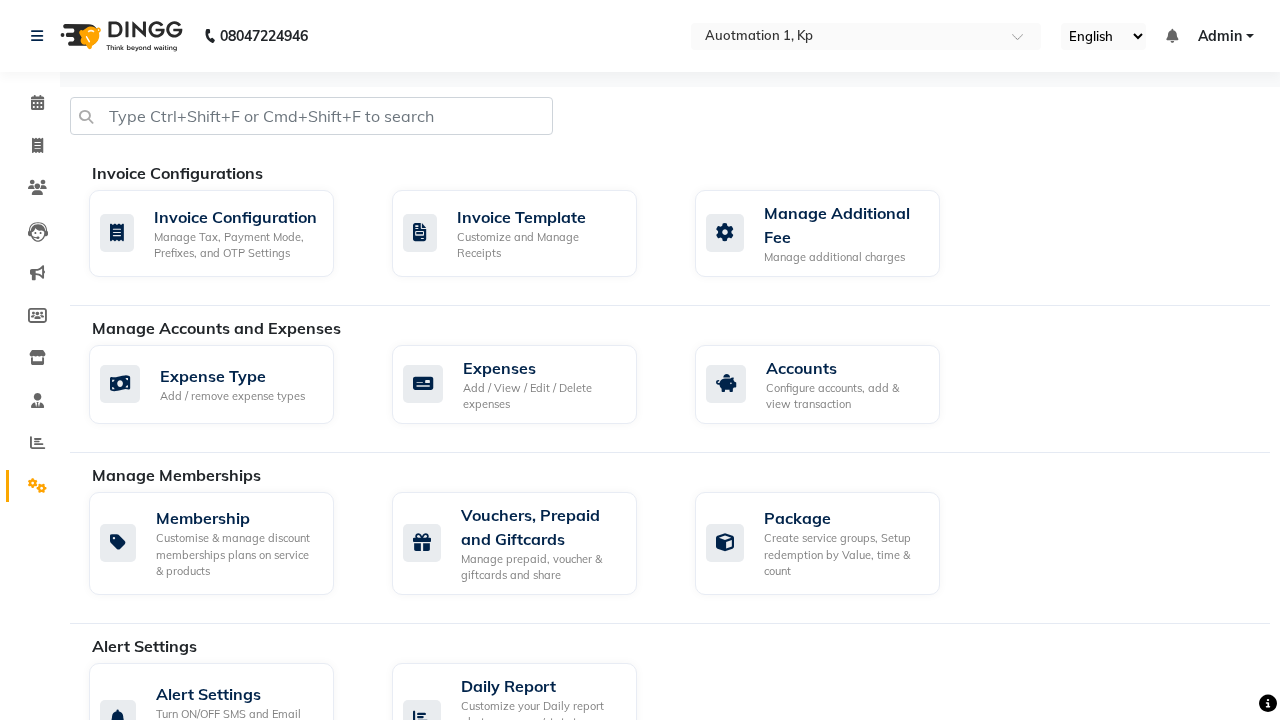 click on "Manage reset opening cash, change password." 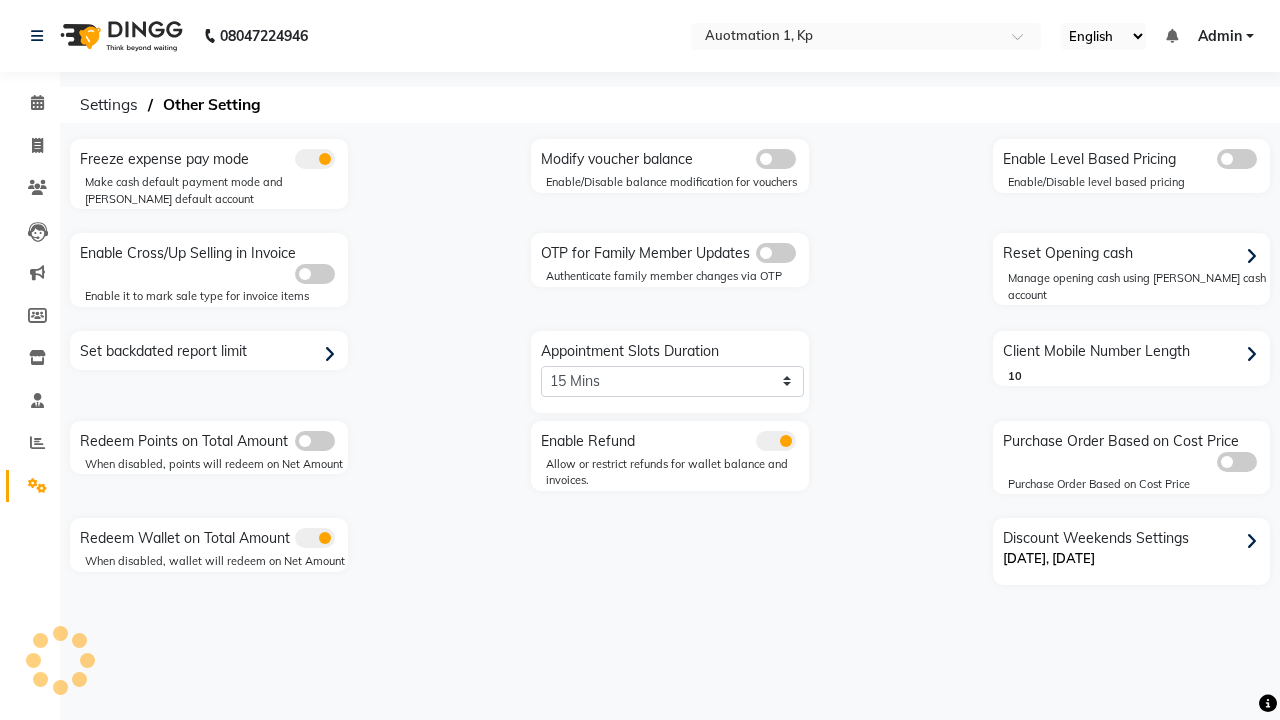 click 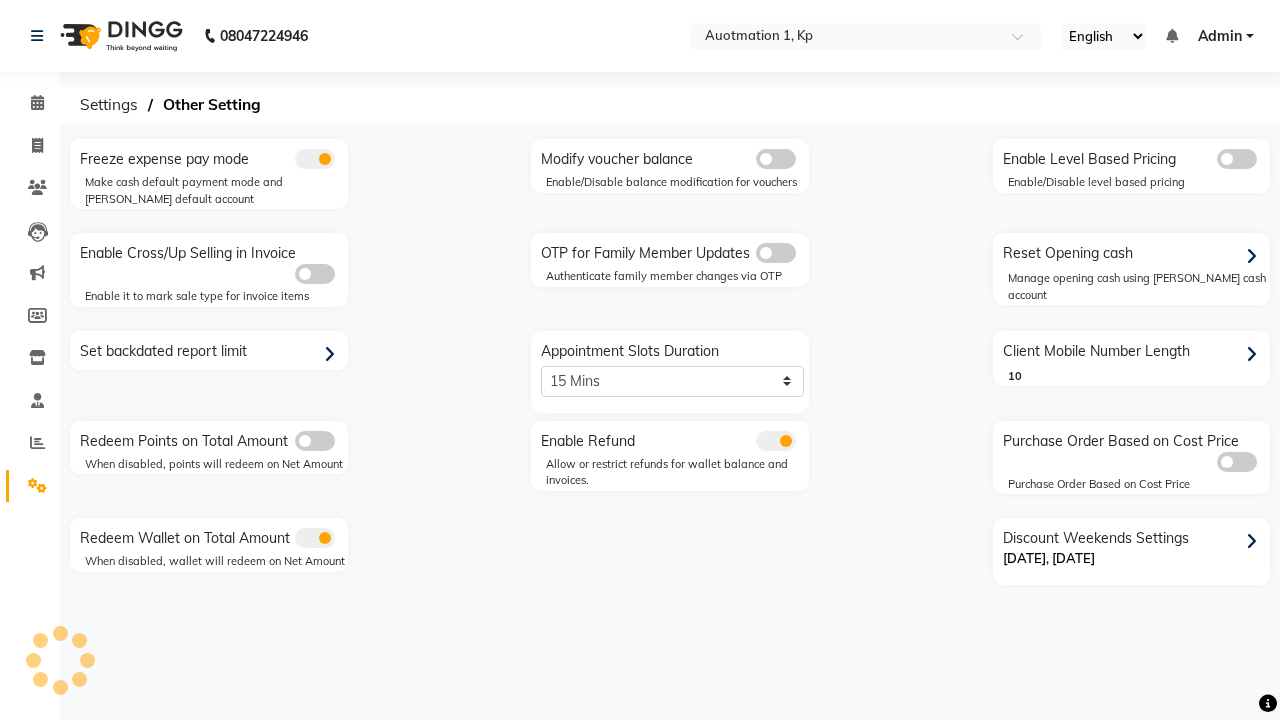 click 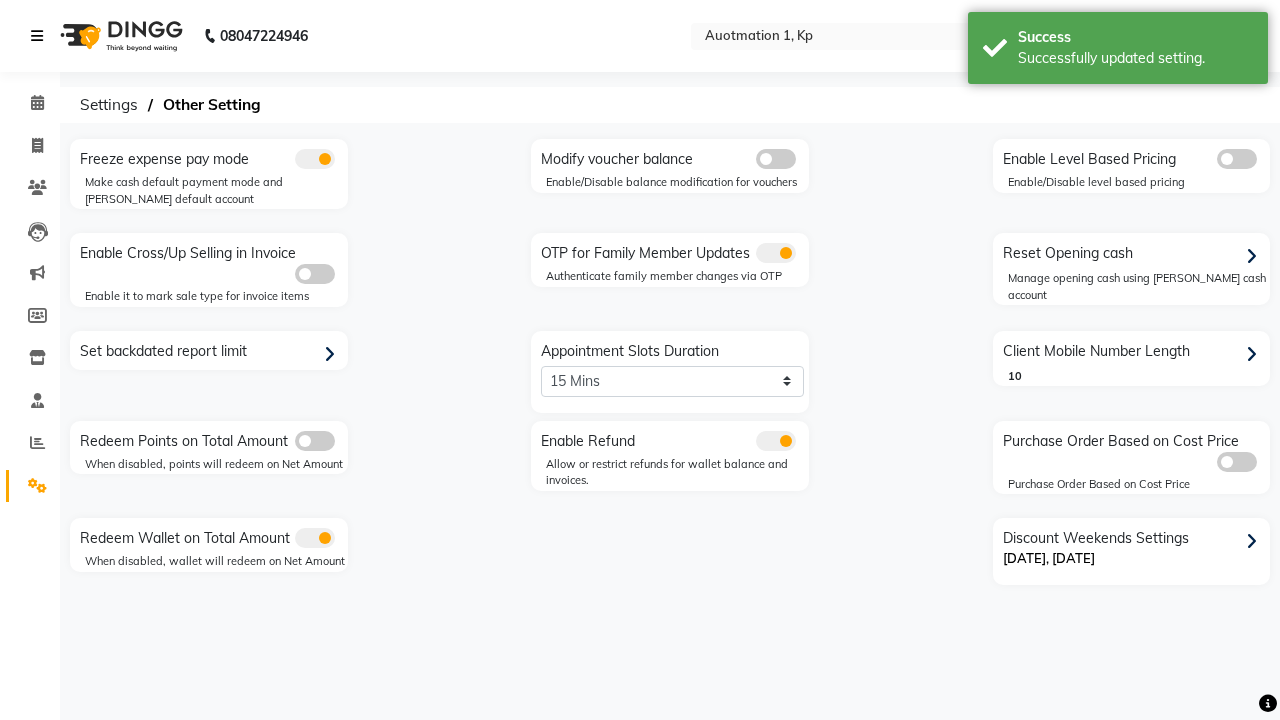 click at bounding box center (37, 36) 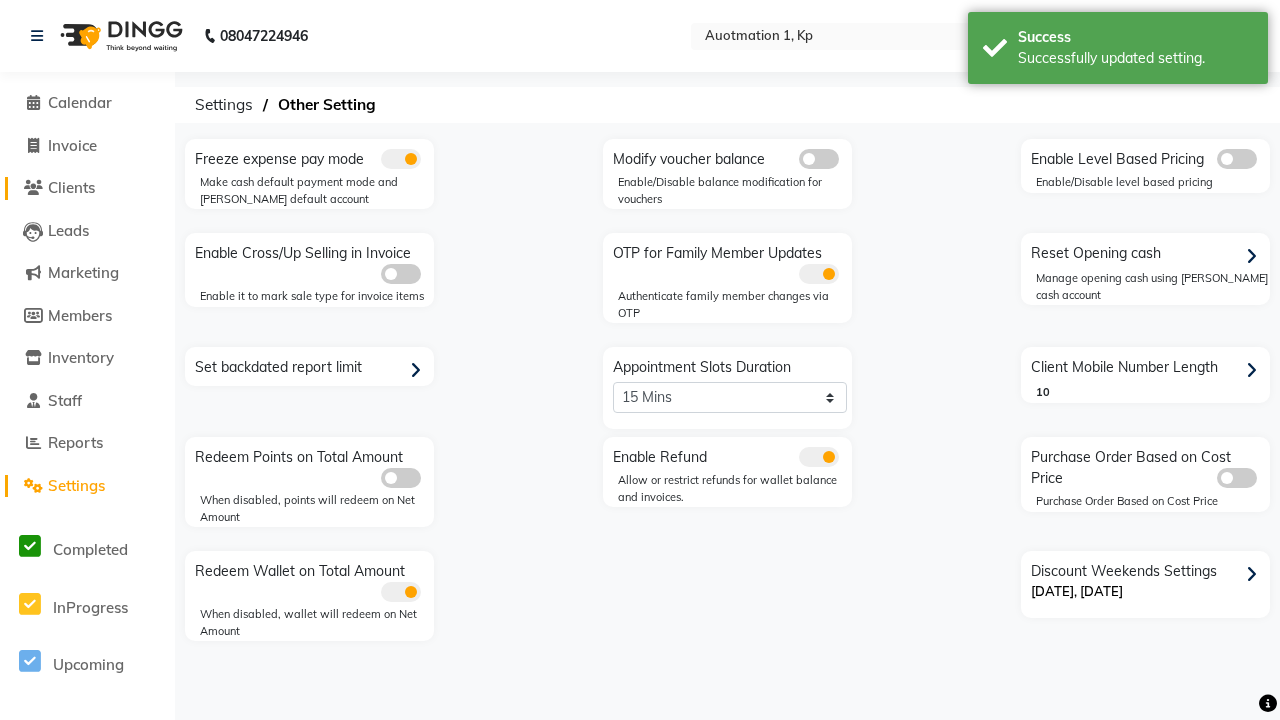 click on "Clients" 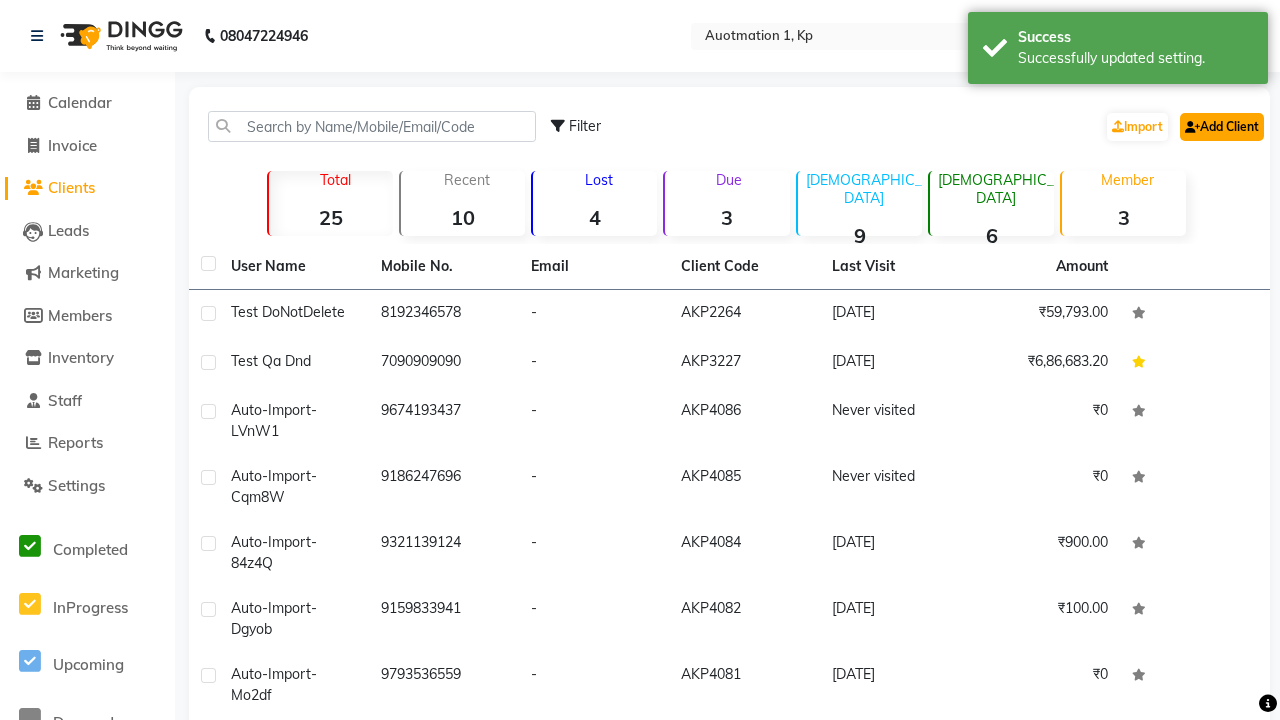 click on "Add Client" 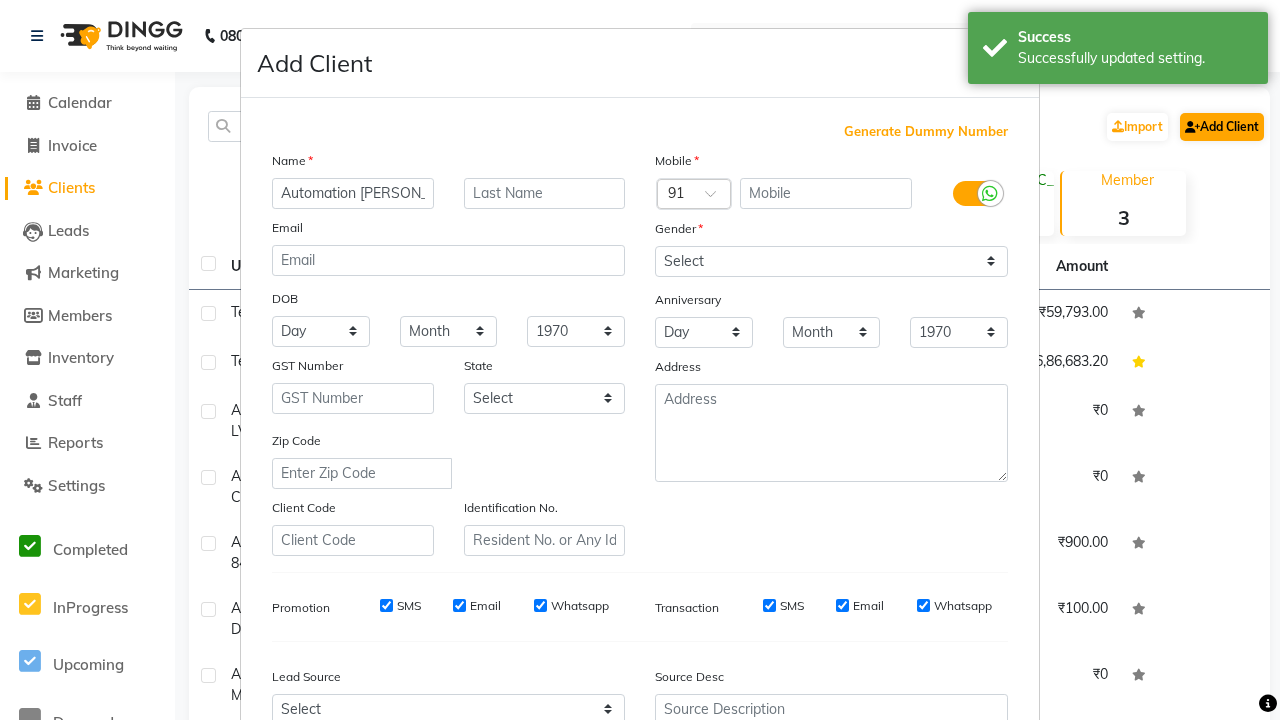 type on "Automation [PERSON_NAME]" 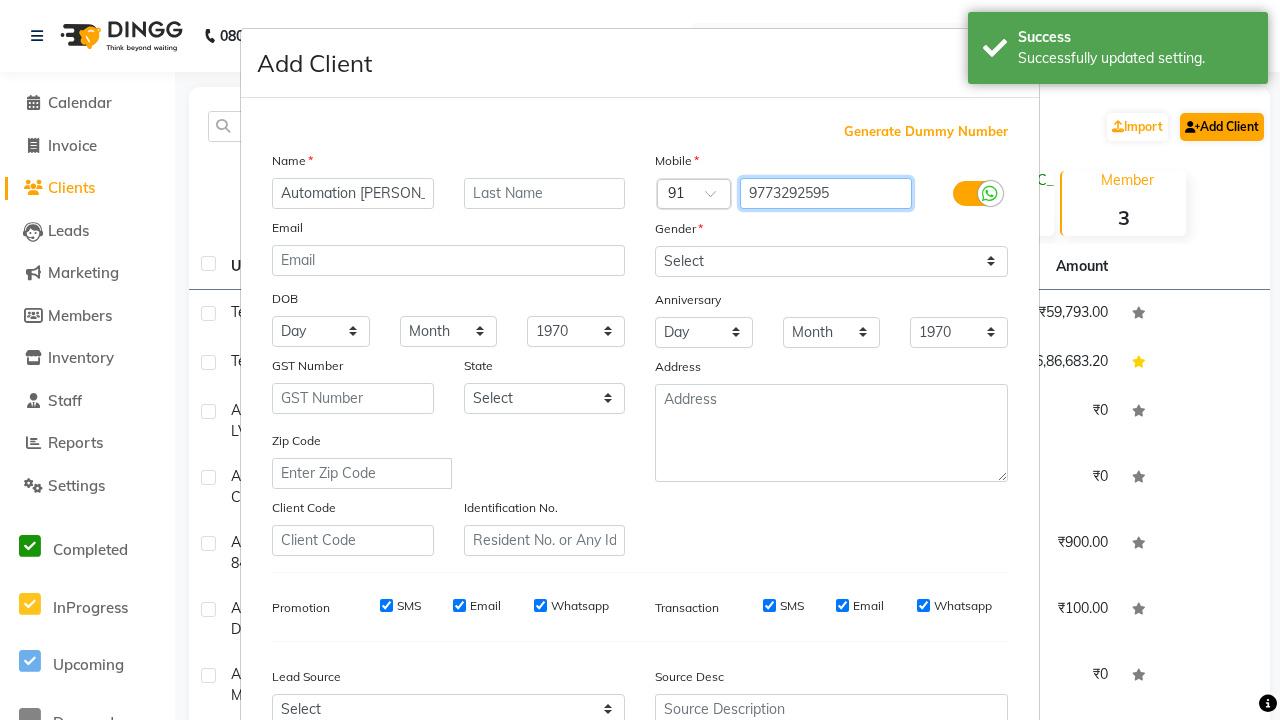 type on "9773292595" 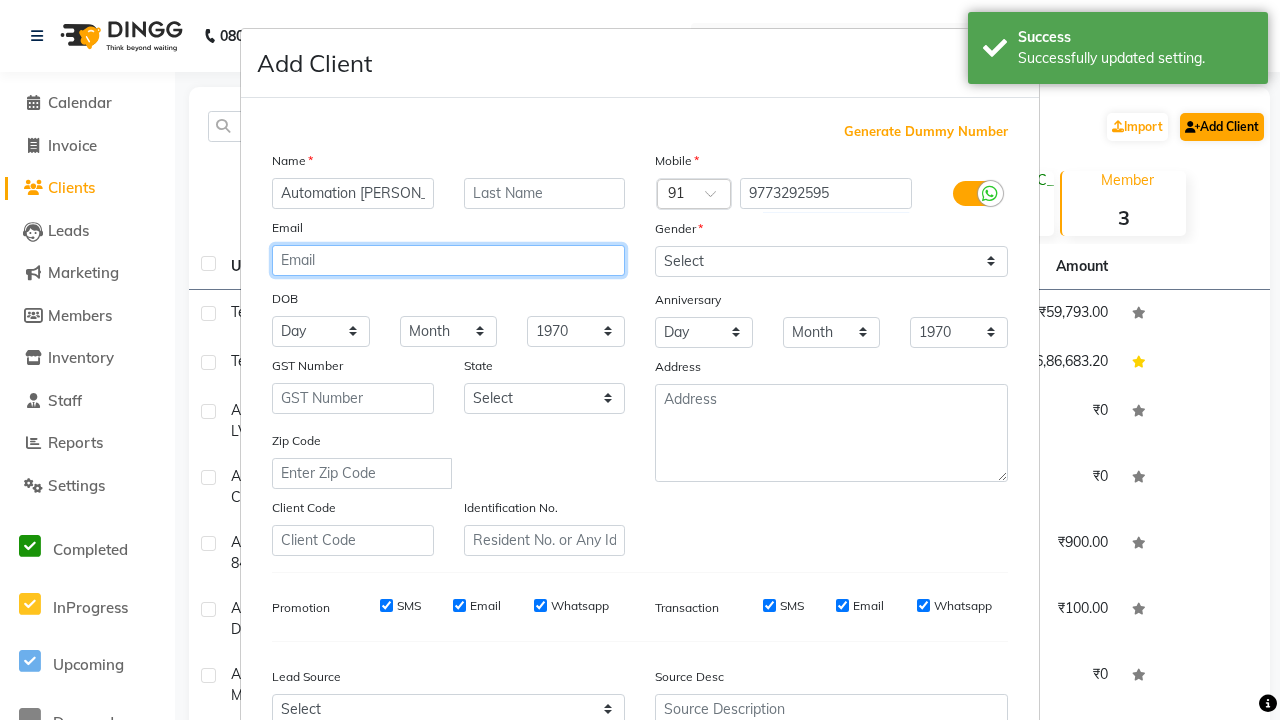 type on "[EMAIL_ADDRESS][DOMAIN_NAME]" 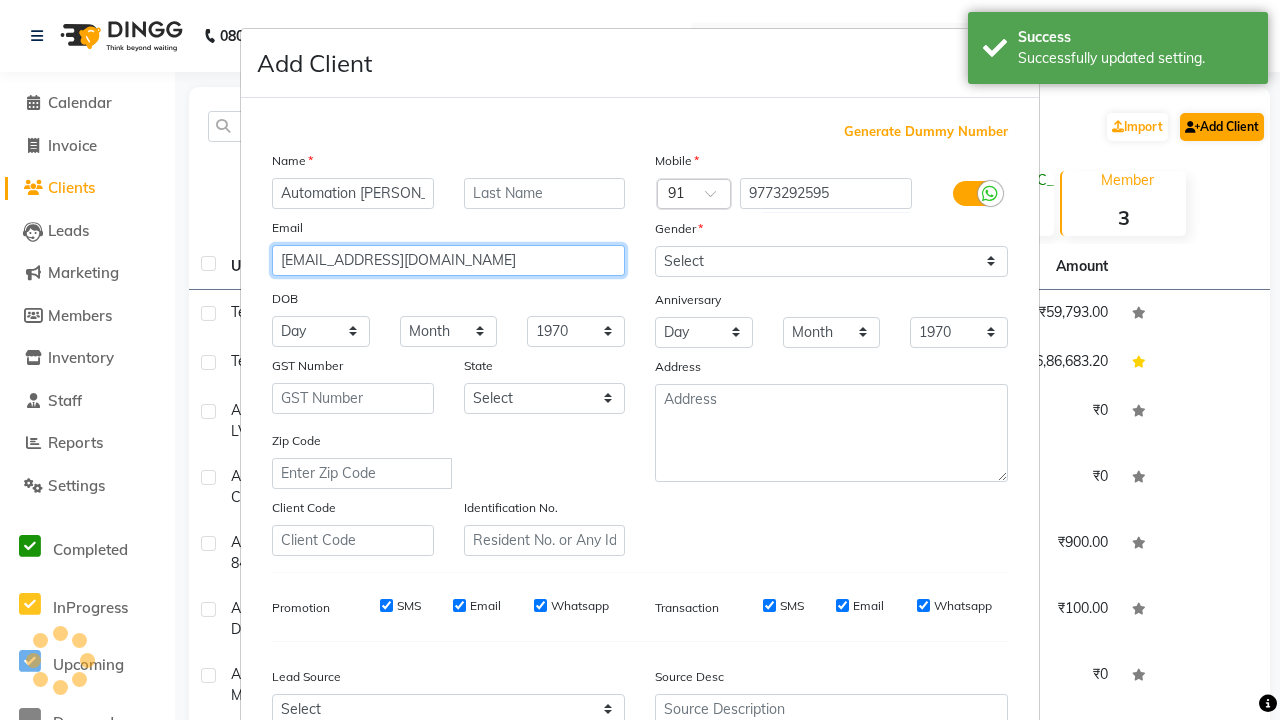 select on "[DEMOGRAPHIC_DATA]" 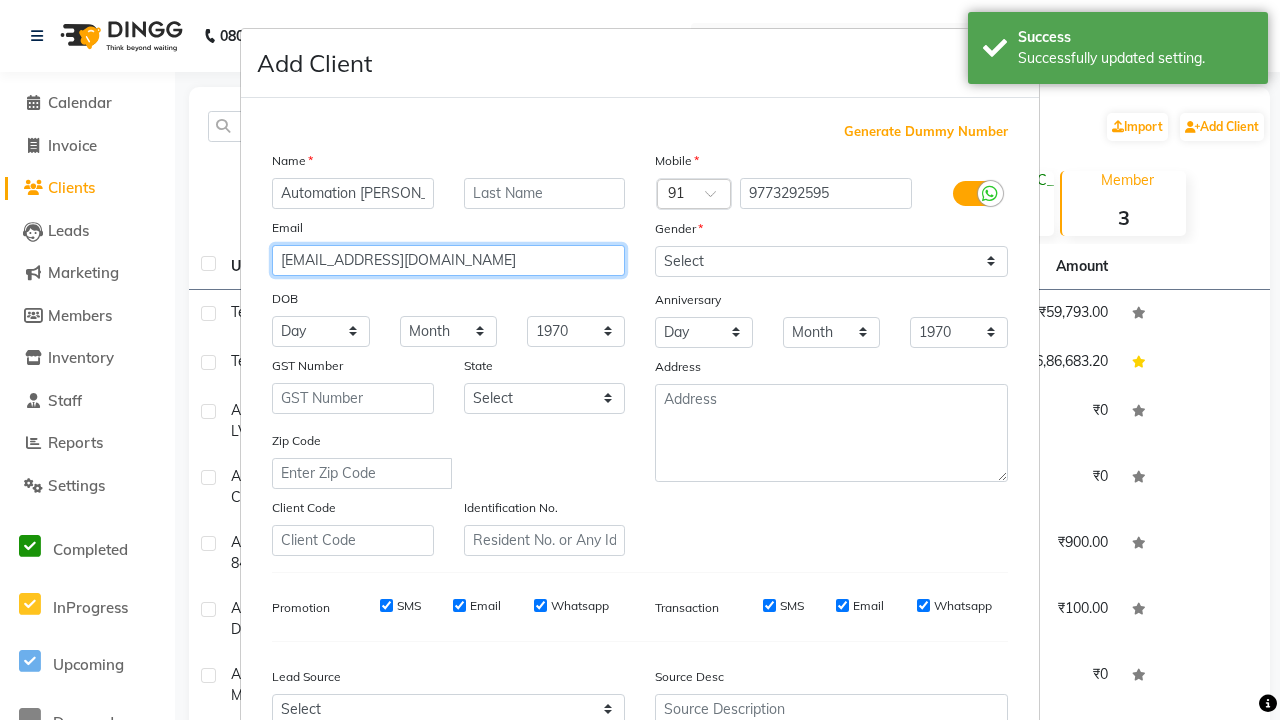 type on "[EMAIL_ADDRESS][DOMAIN_NAME]" 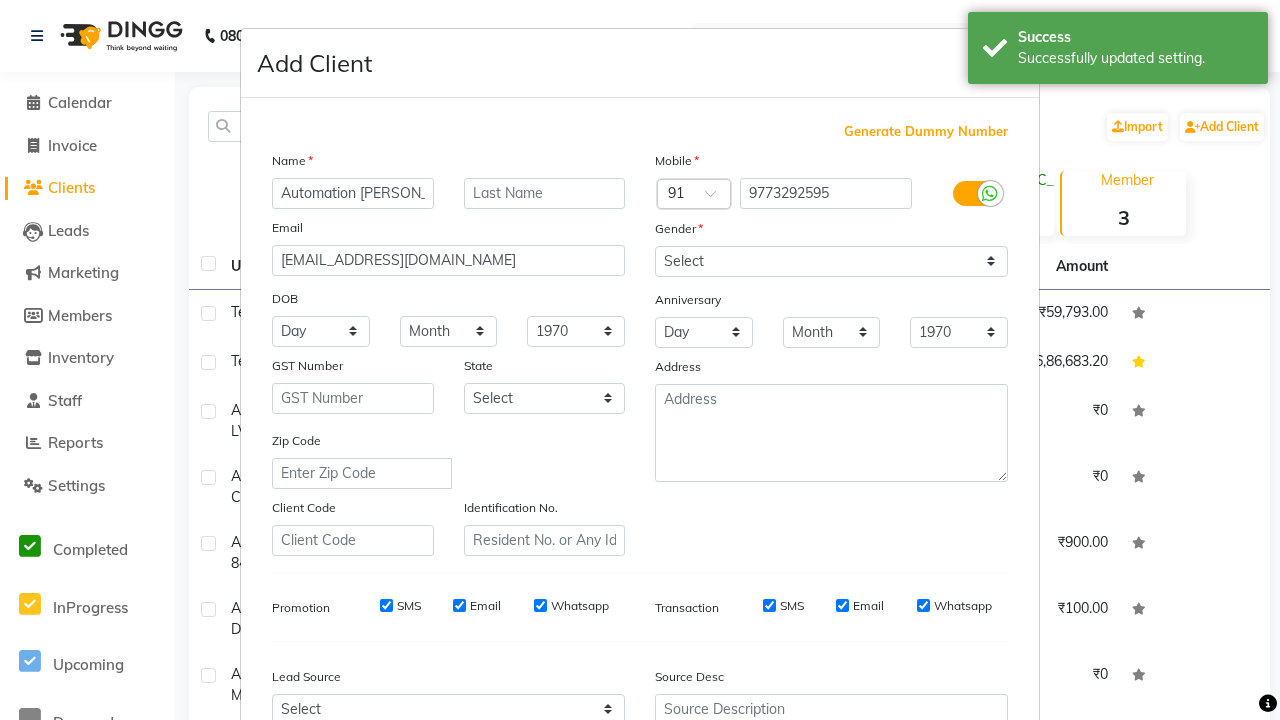 click on "Add" at bounding box center [906, 855] 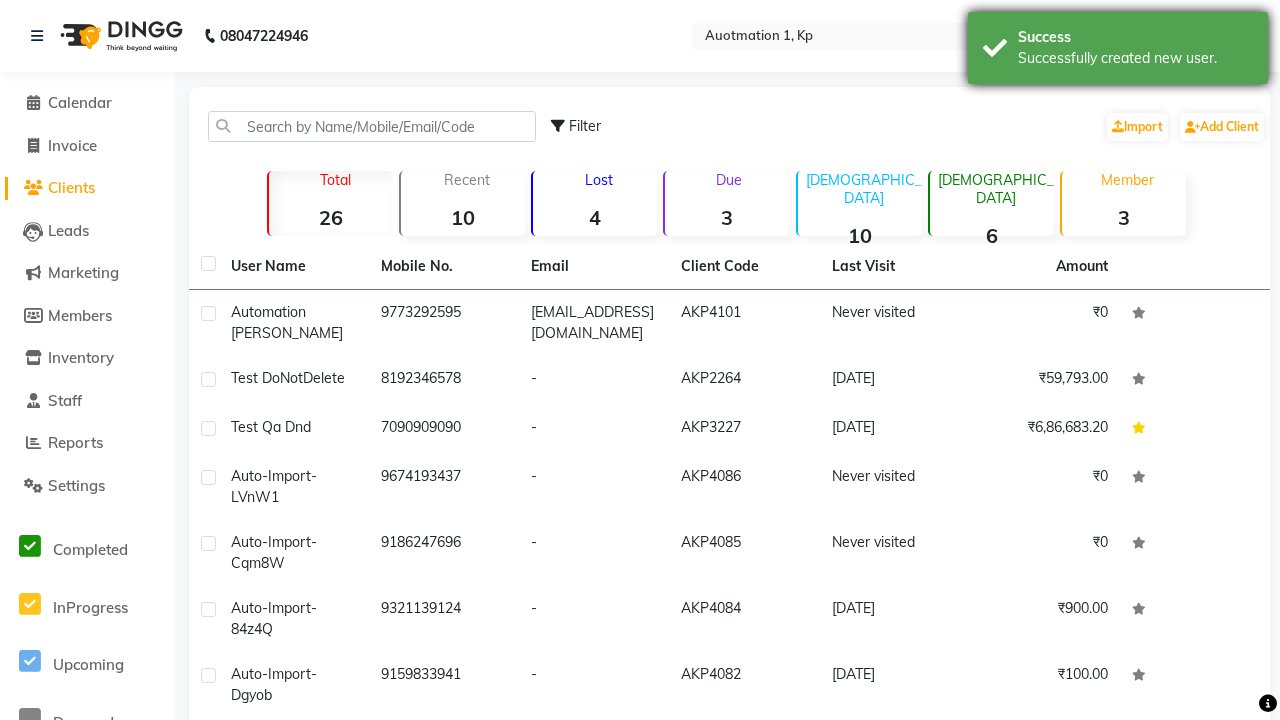 click on "Successfully created new user." at bounding box center (1135, 58) 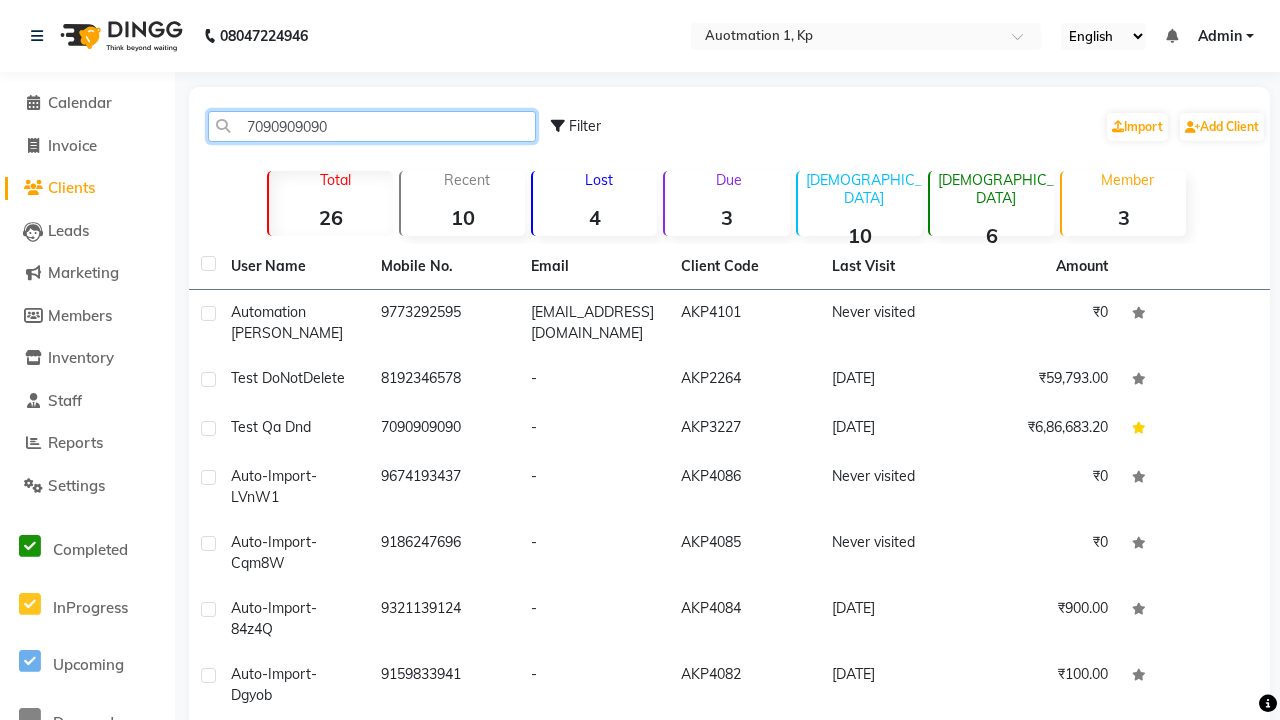 type on "7090909090" 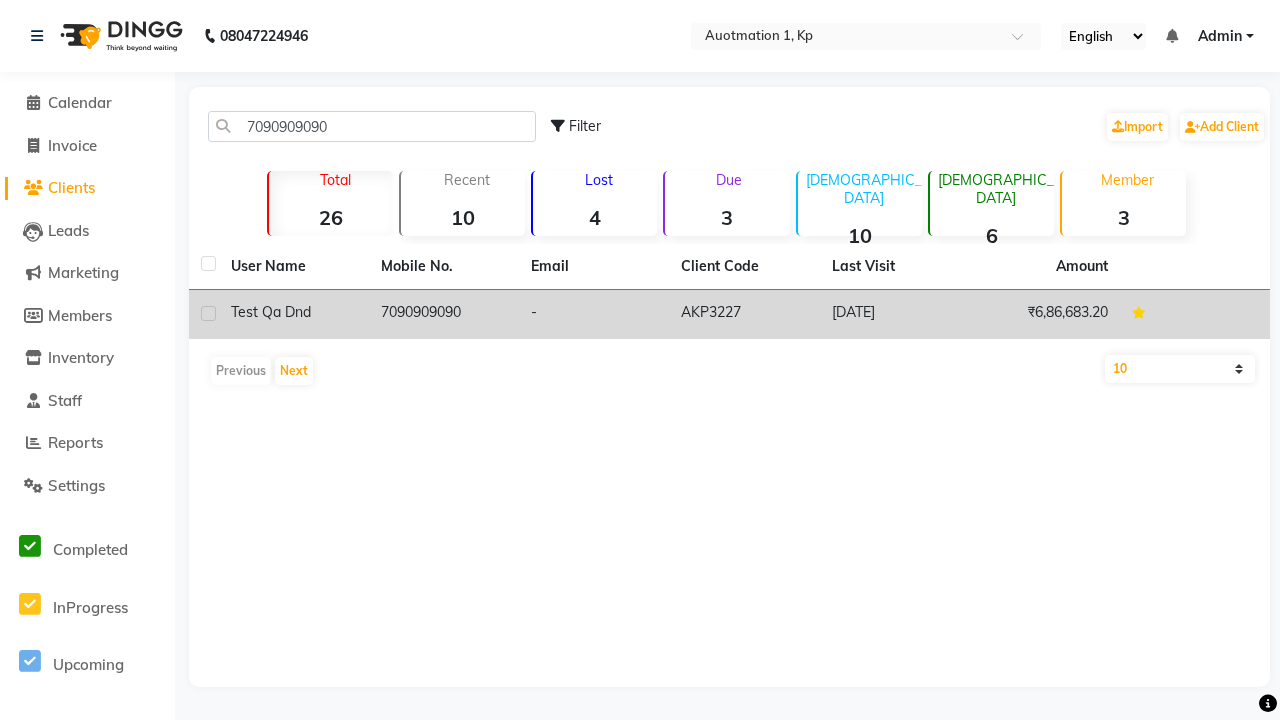 click on "7090909090" 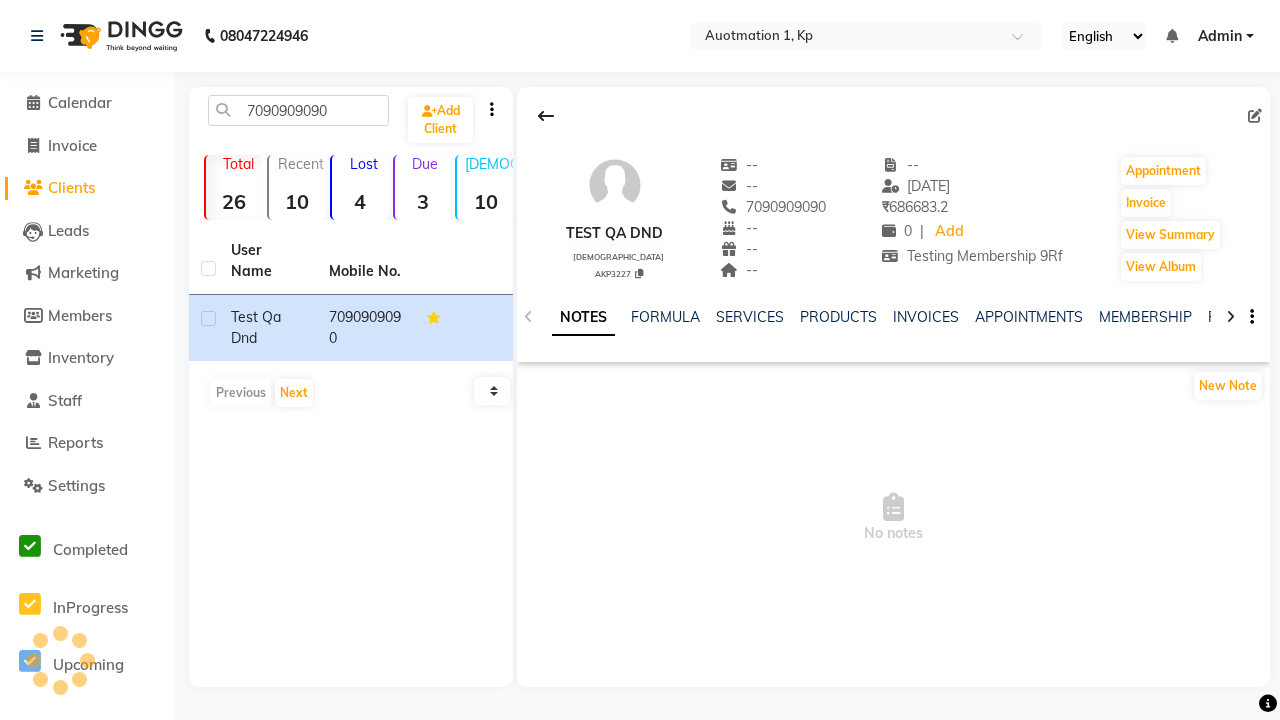 click on "FAMILY" 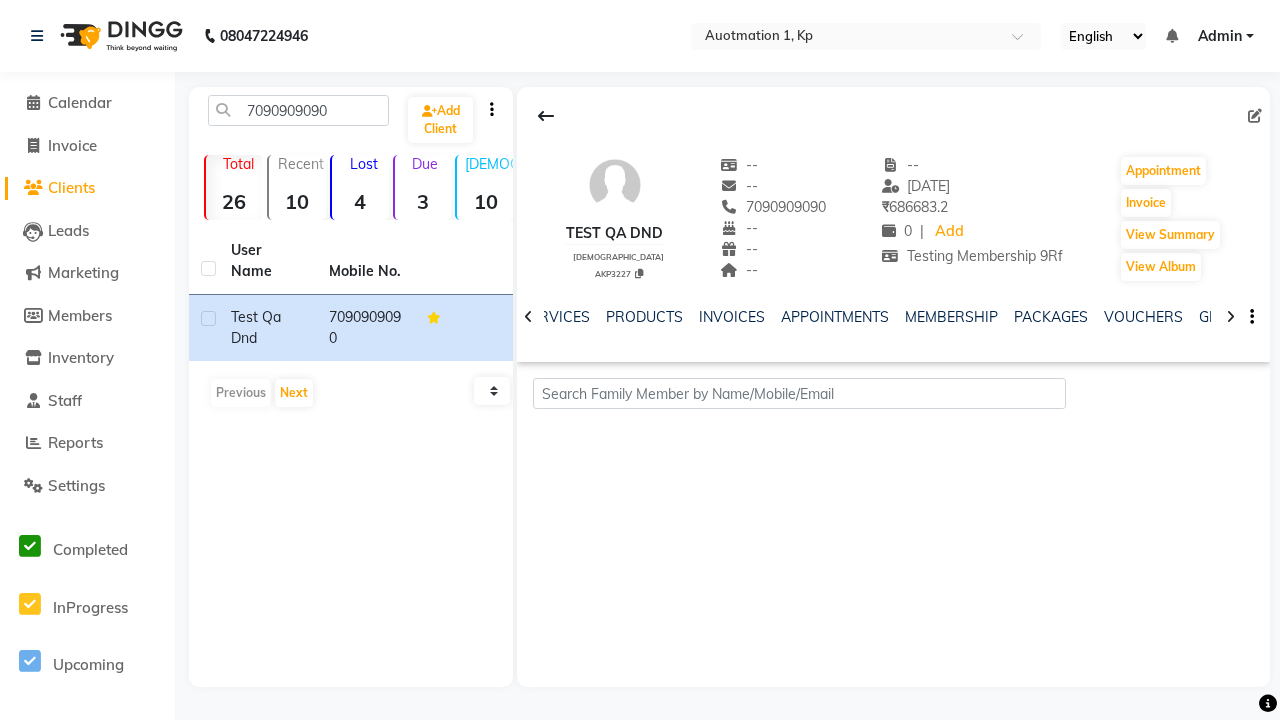 scroll, scrollTop: 0, scrollLeft: 433, axis: horizontal 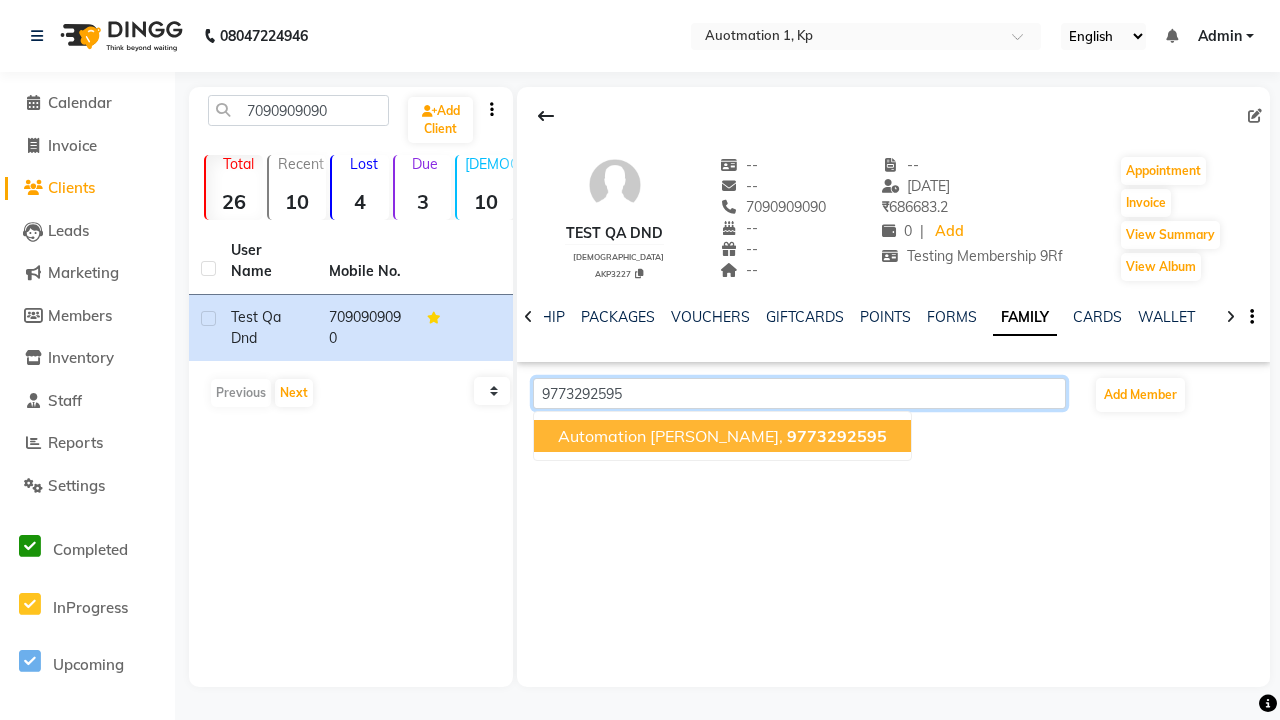 click on "9773292595" 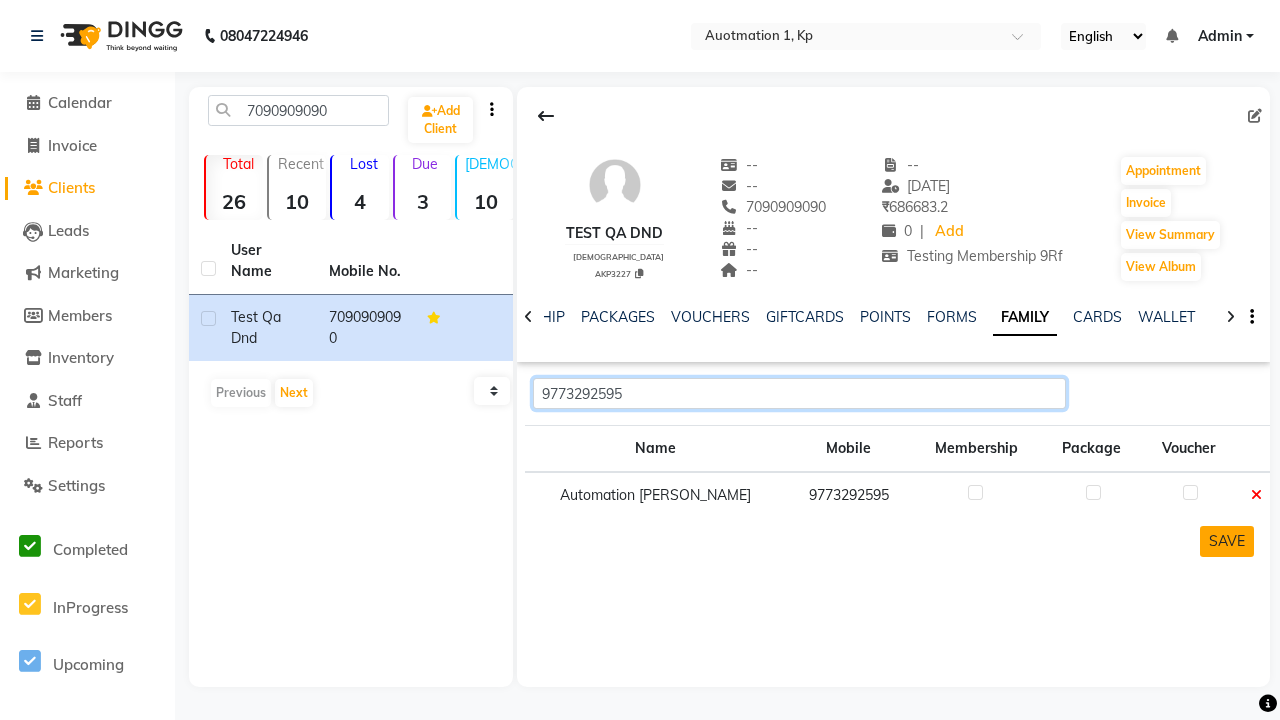 type on "9773292595" 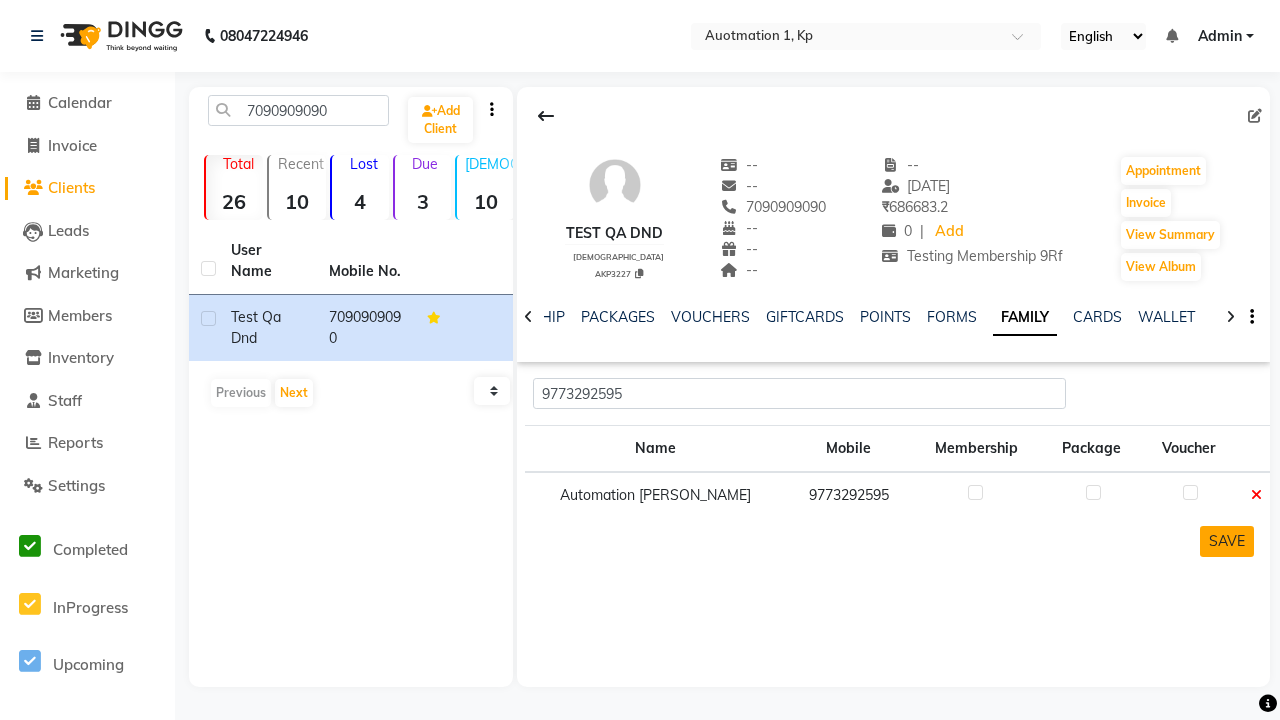 click on "SAVE" 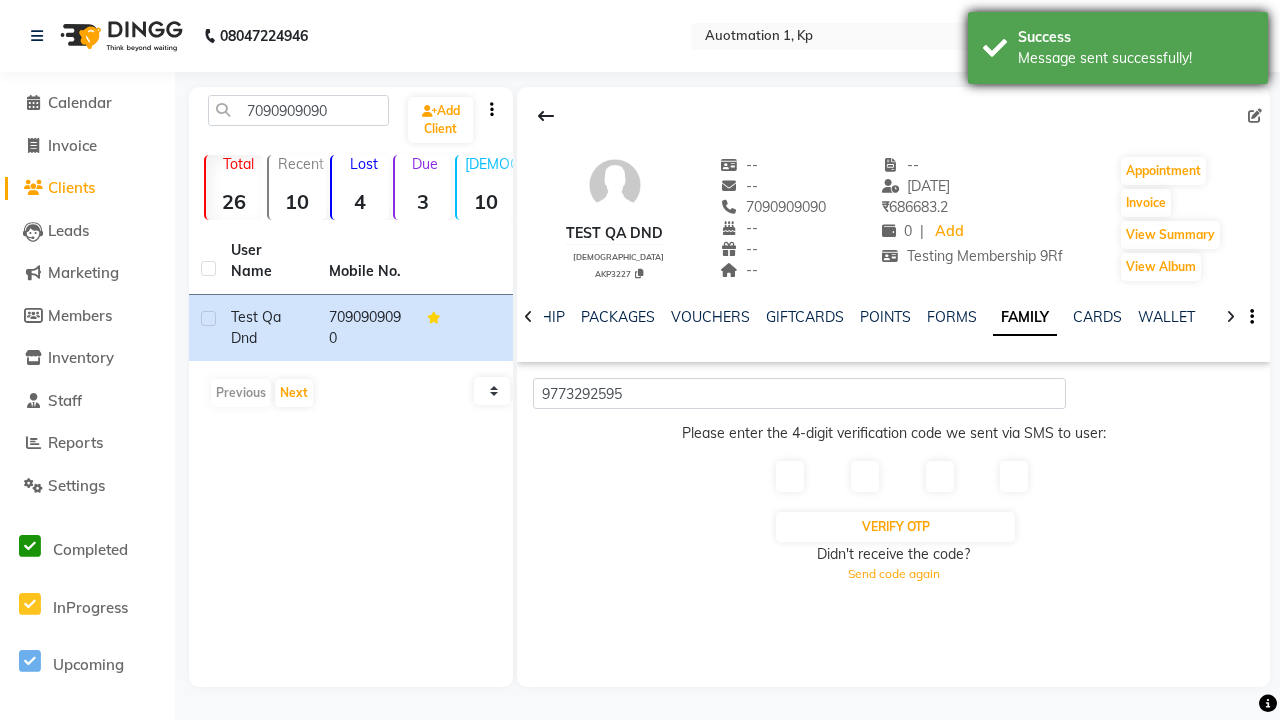 click on "Message sent successfully!" at bounding box center [1135, 58] 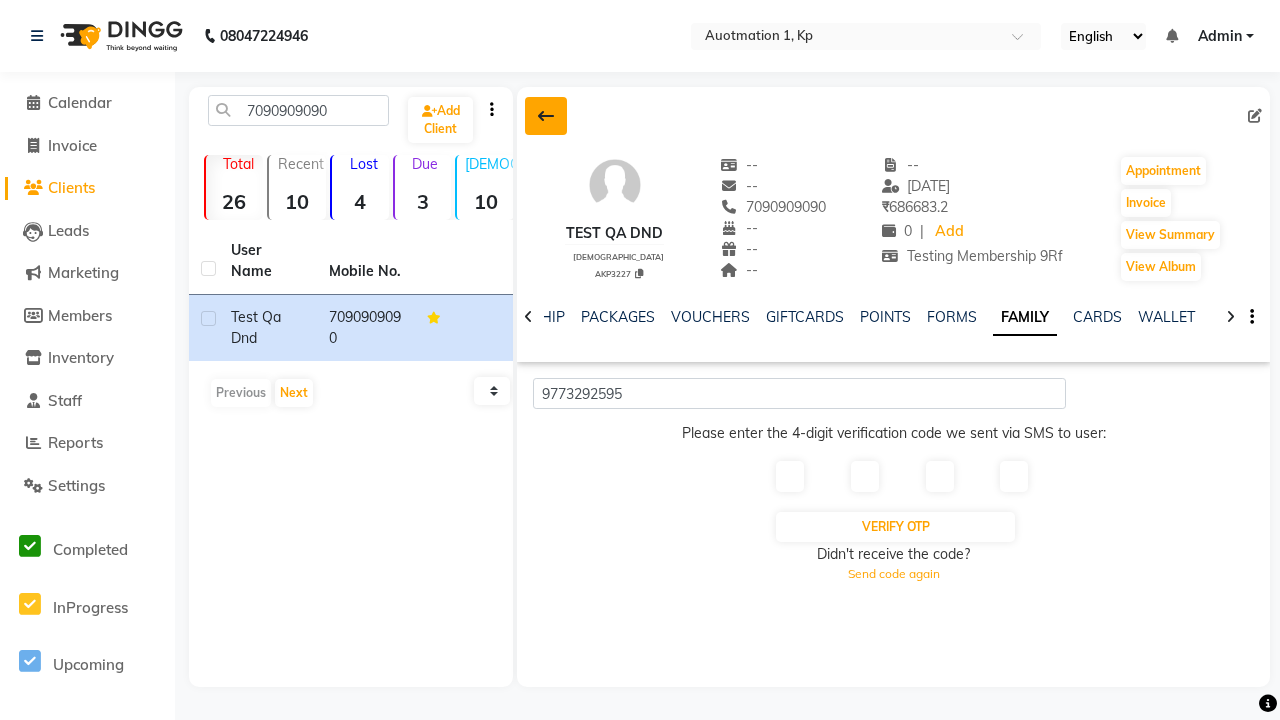 click 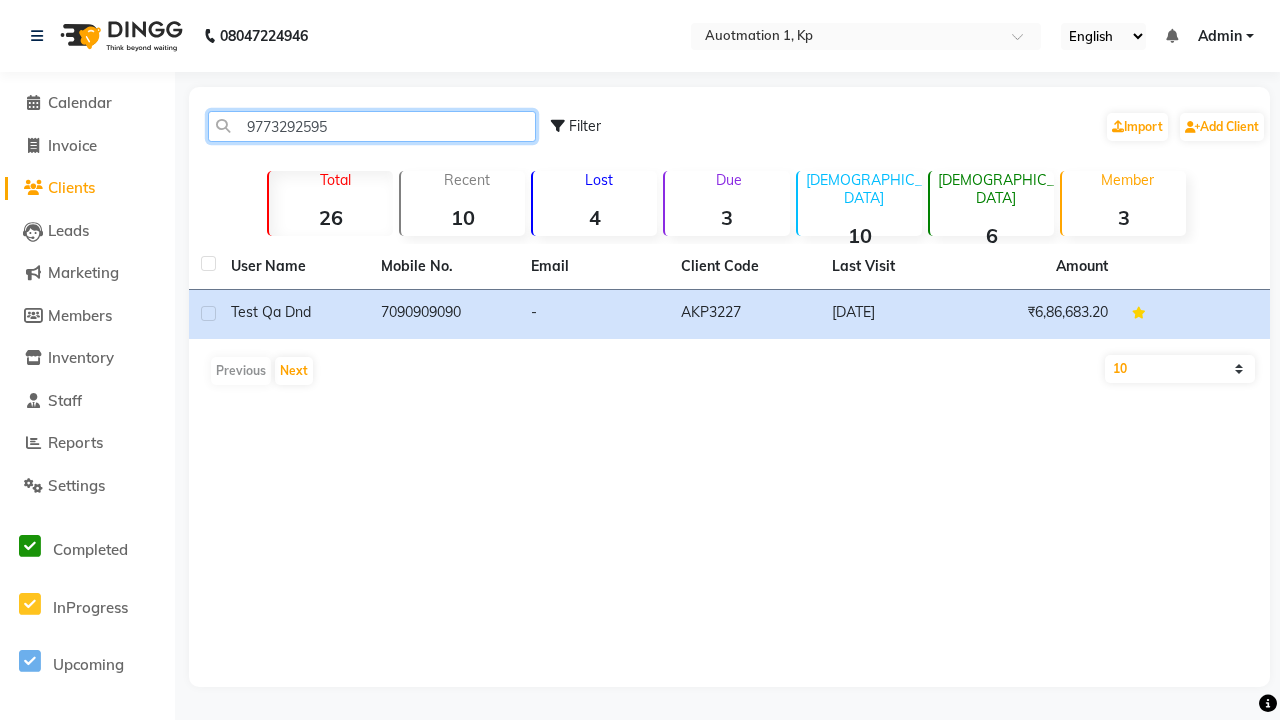 type on "9773292595" 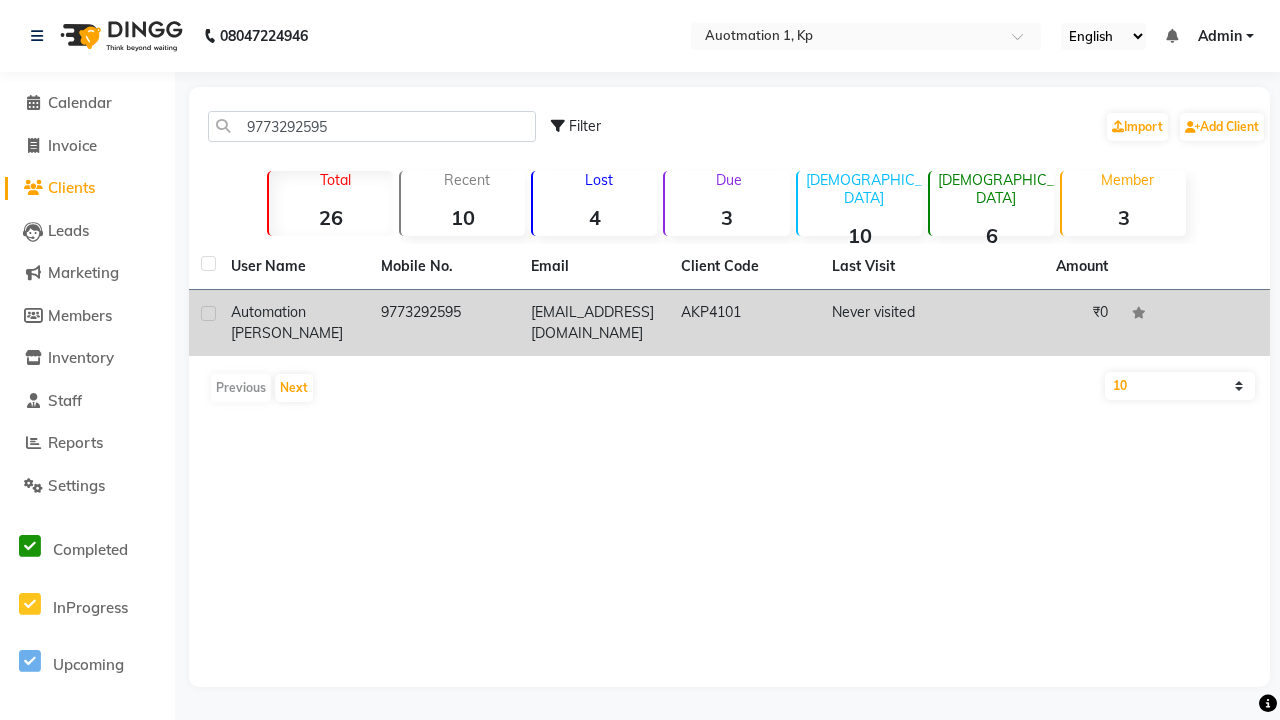 click on "9773292595" 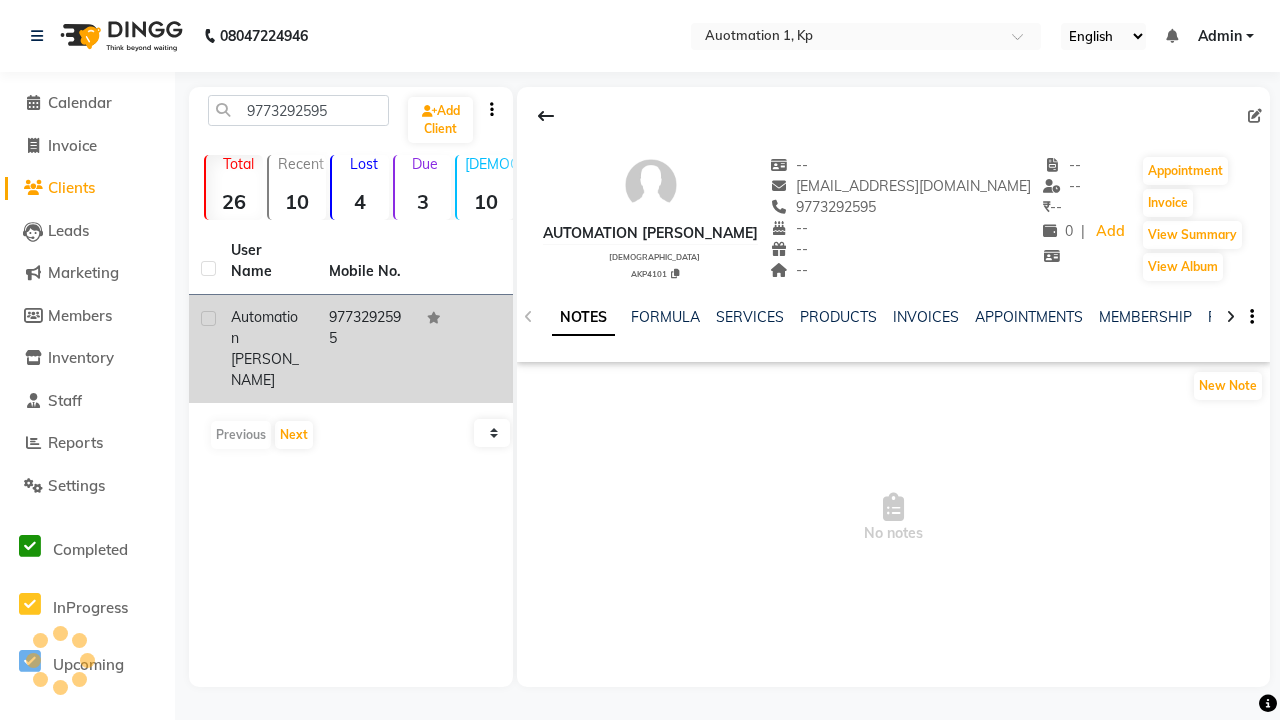 click 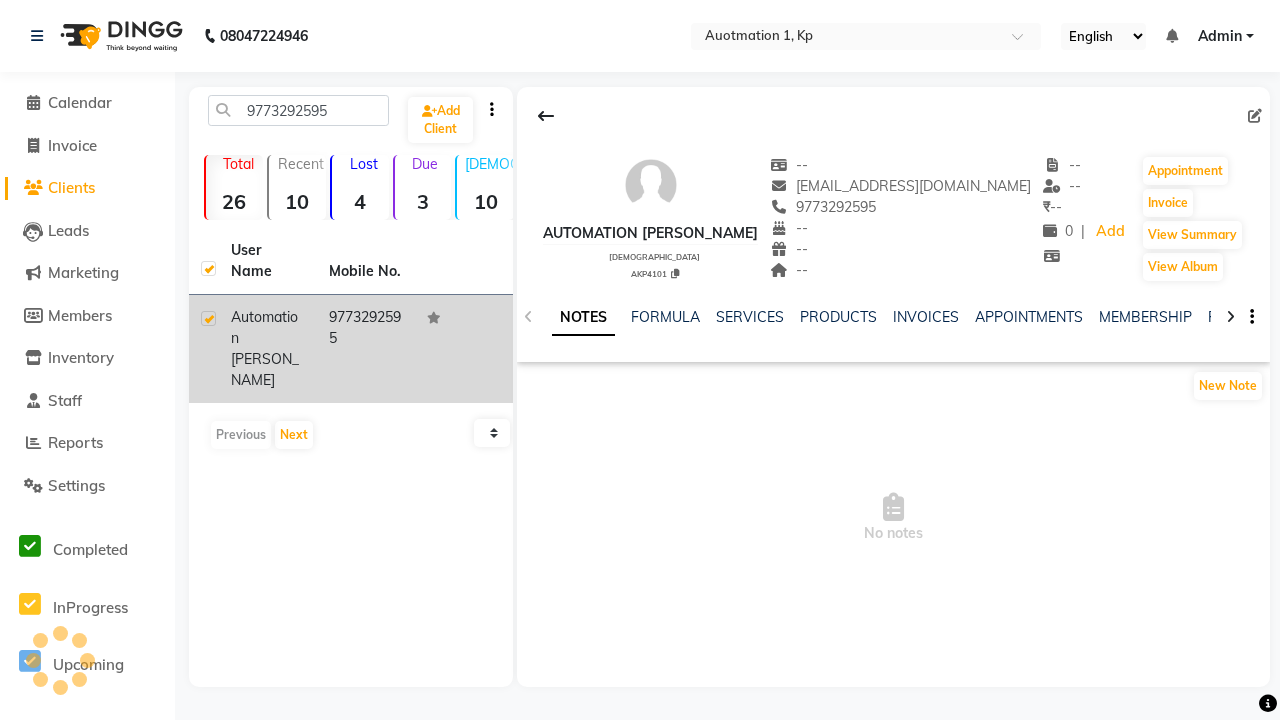 checkbox on "true" 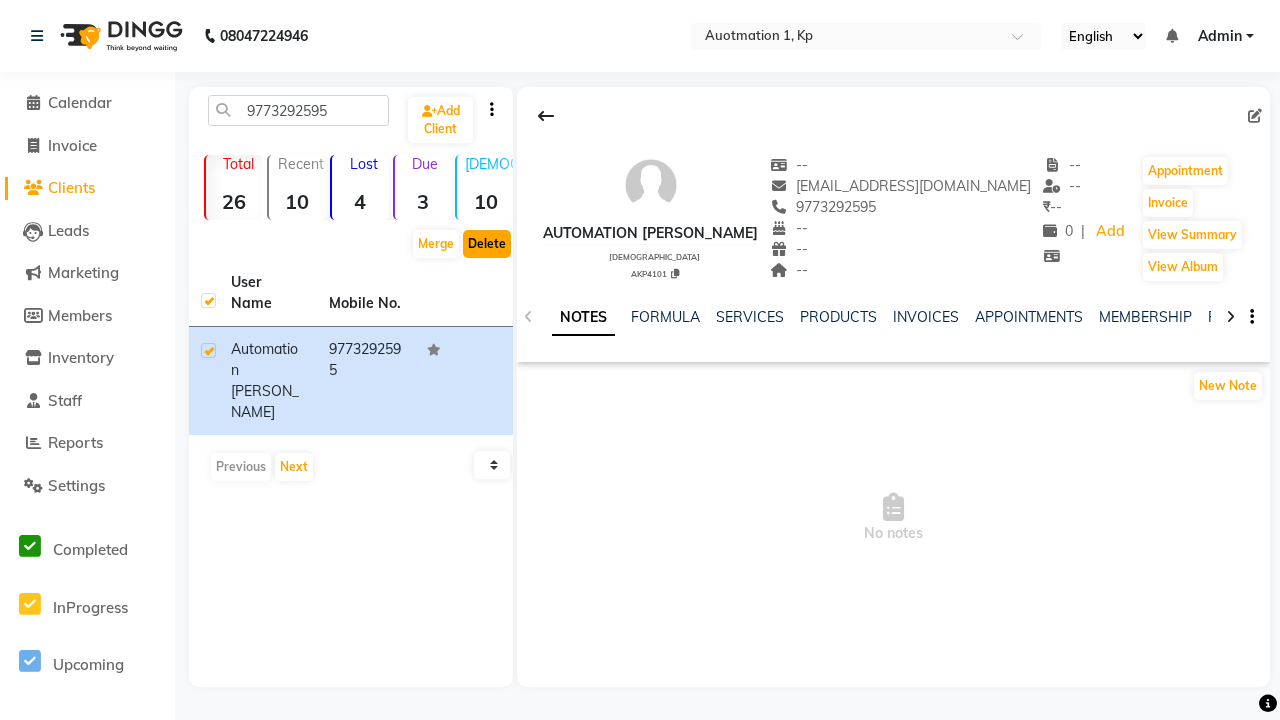 click on "Delete" 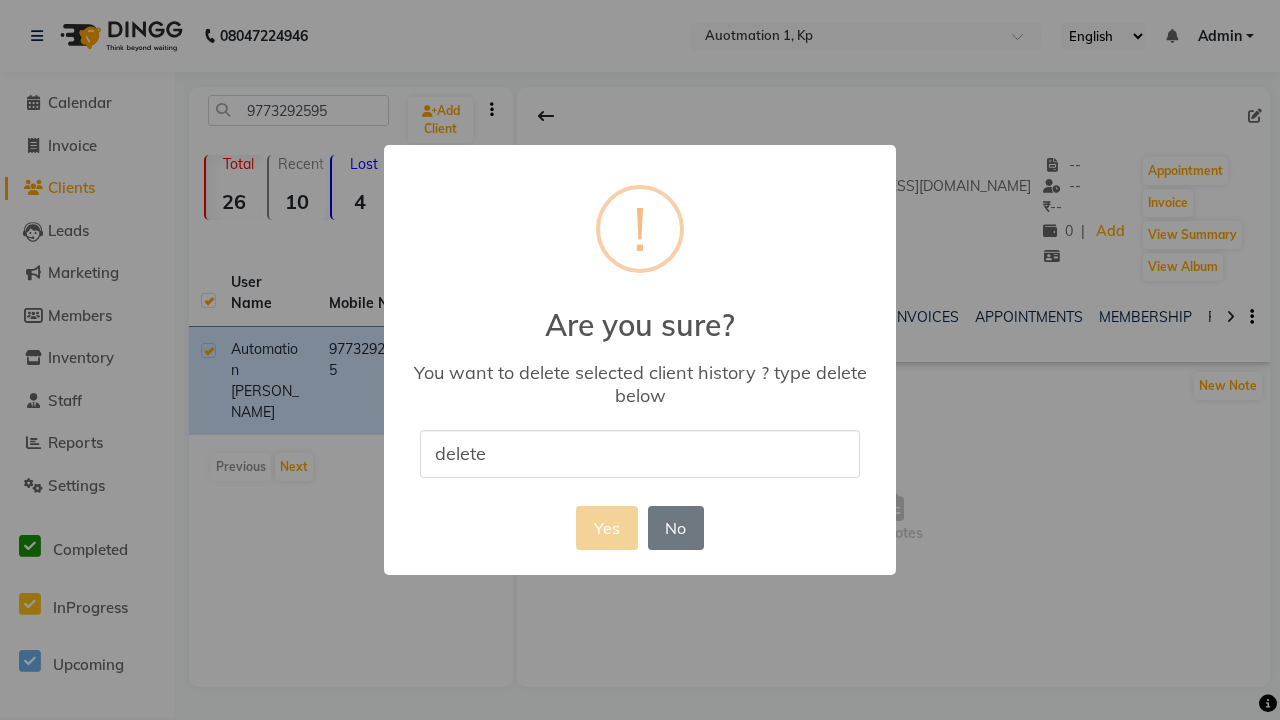 type on "delete" 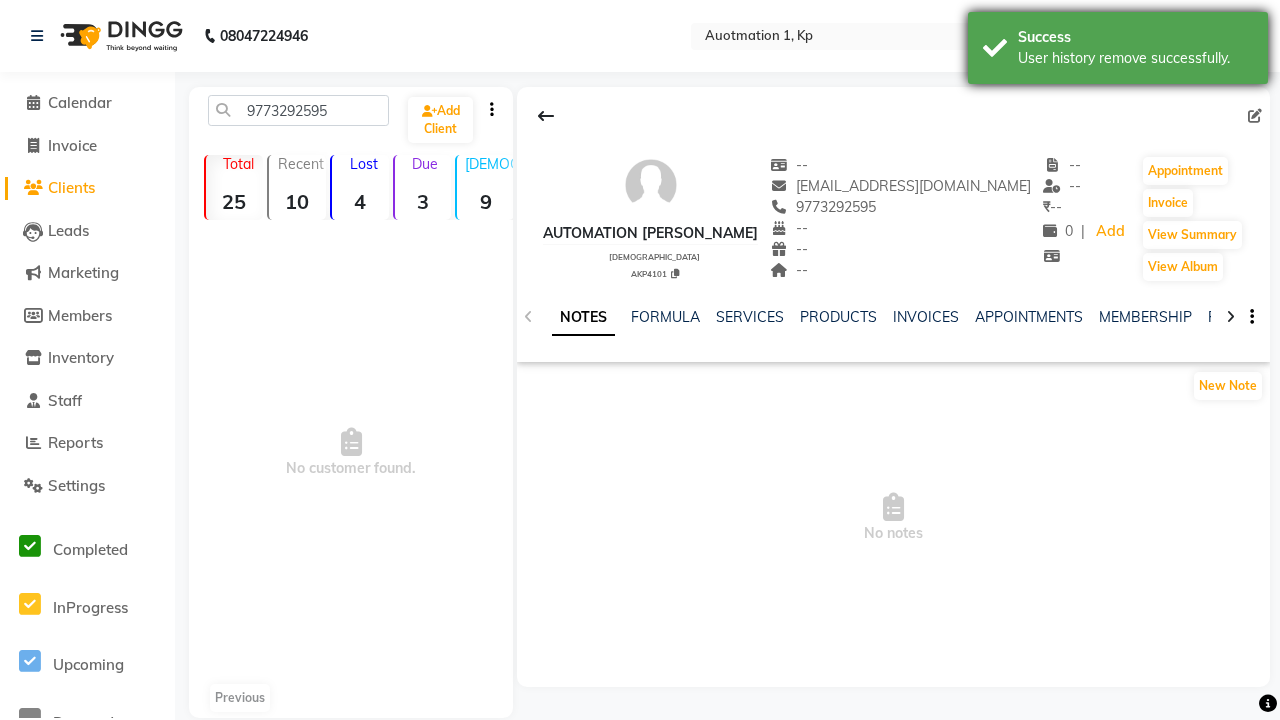 click on "User history remove successfully." at bounding box center (1135, 58) 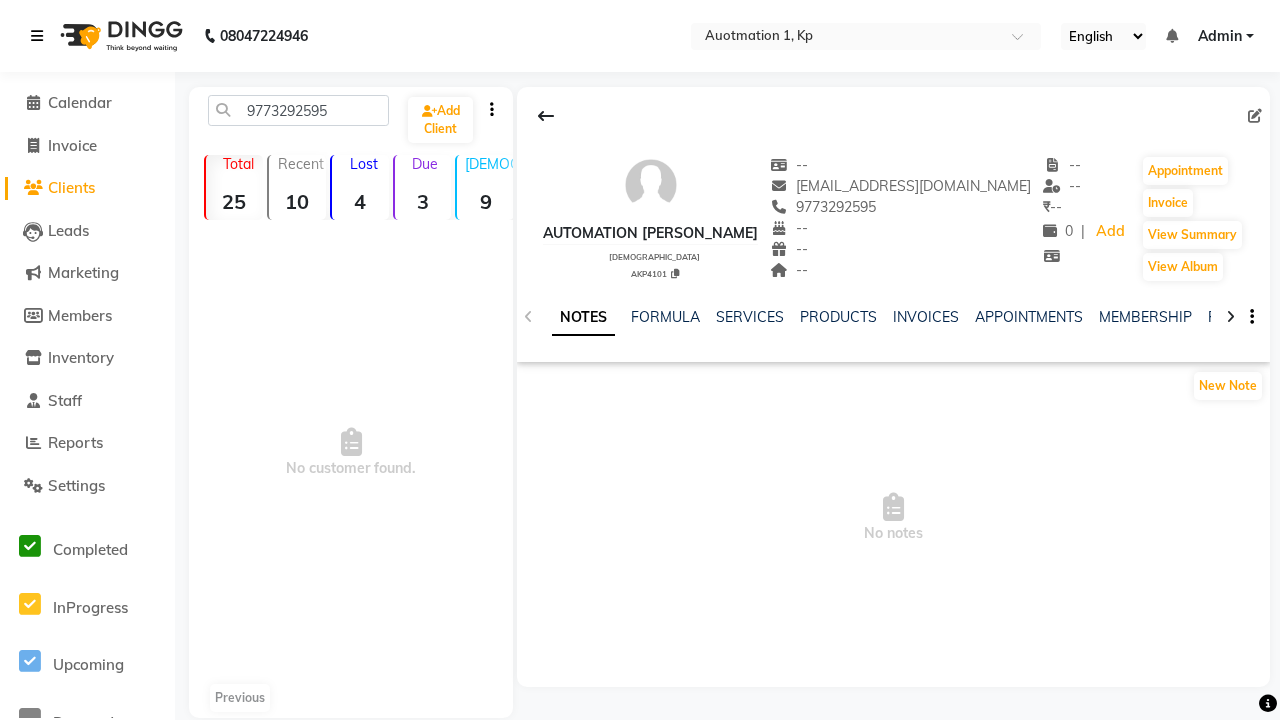 click at bounding box center (37, 36) 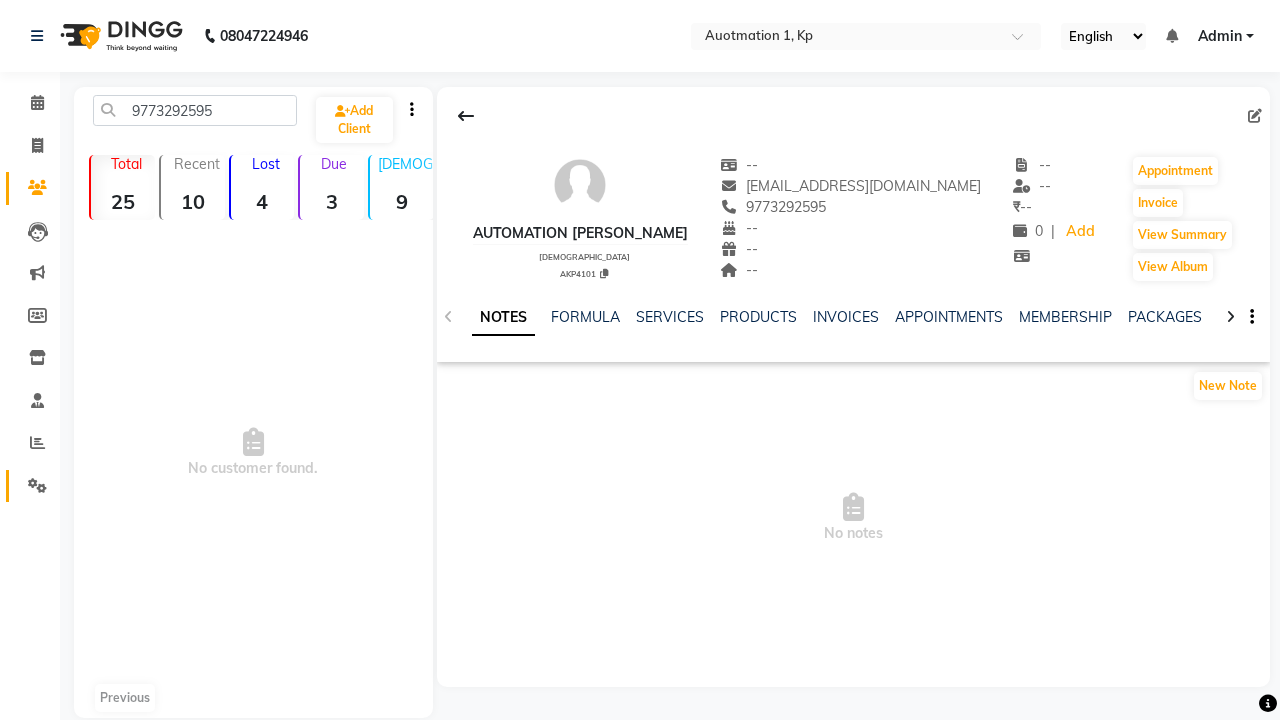 click 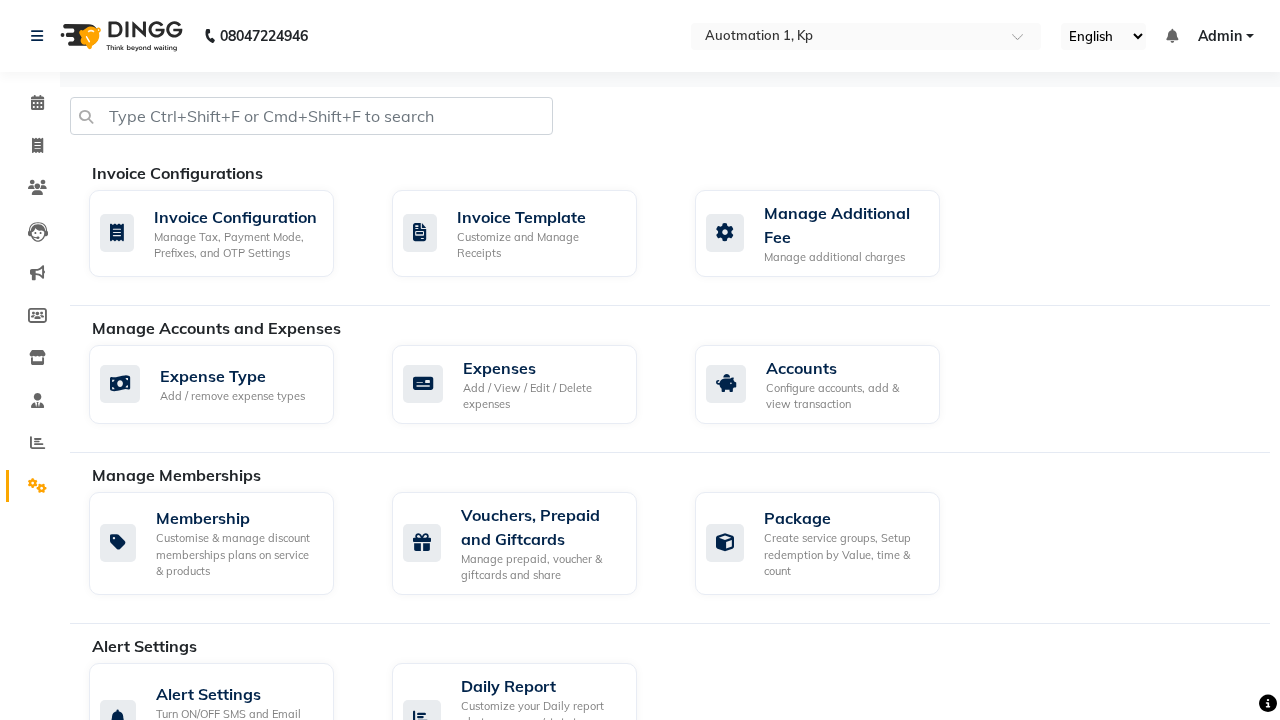 click on "Manage reset opening cash, change password." 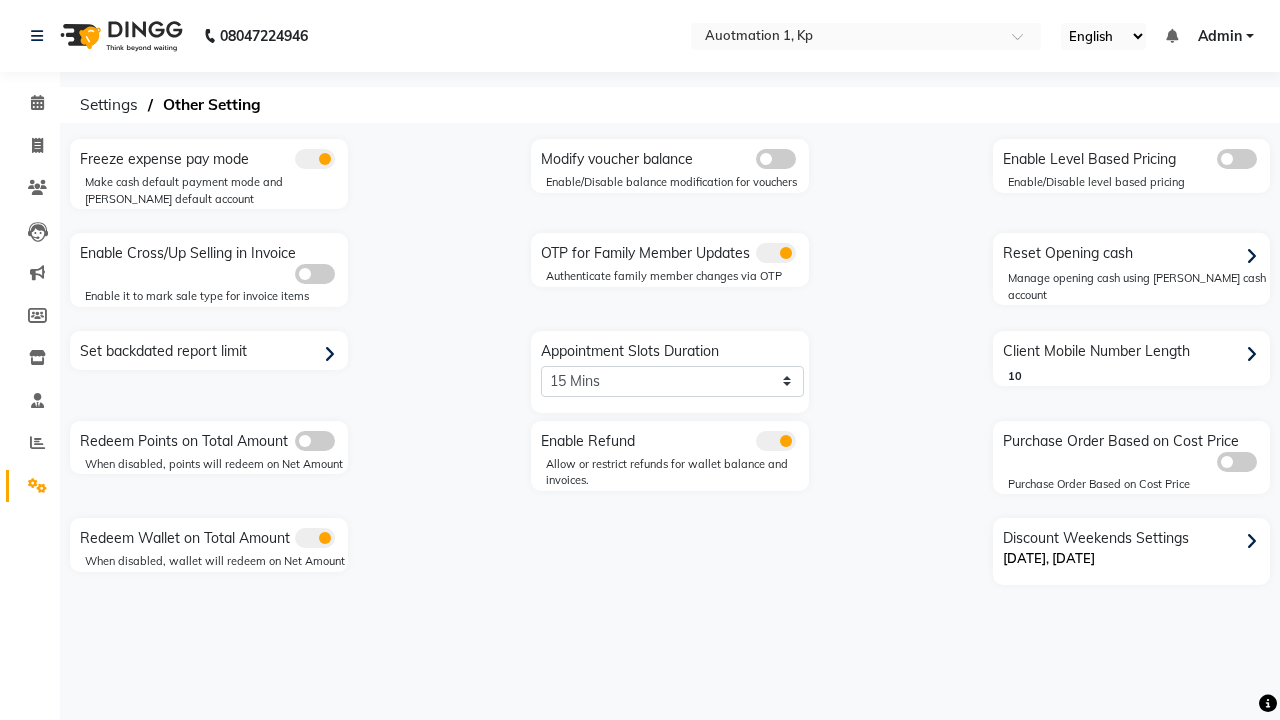 click 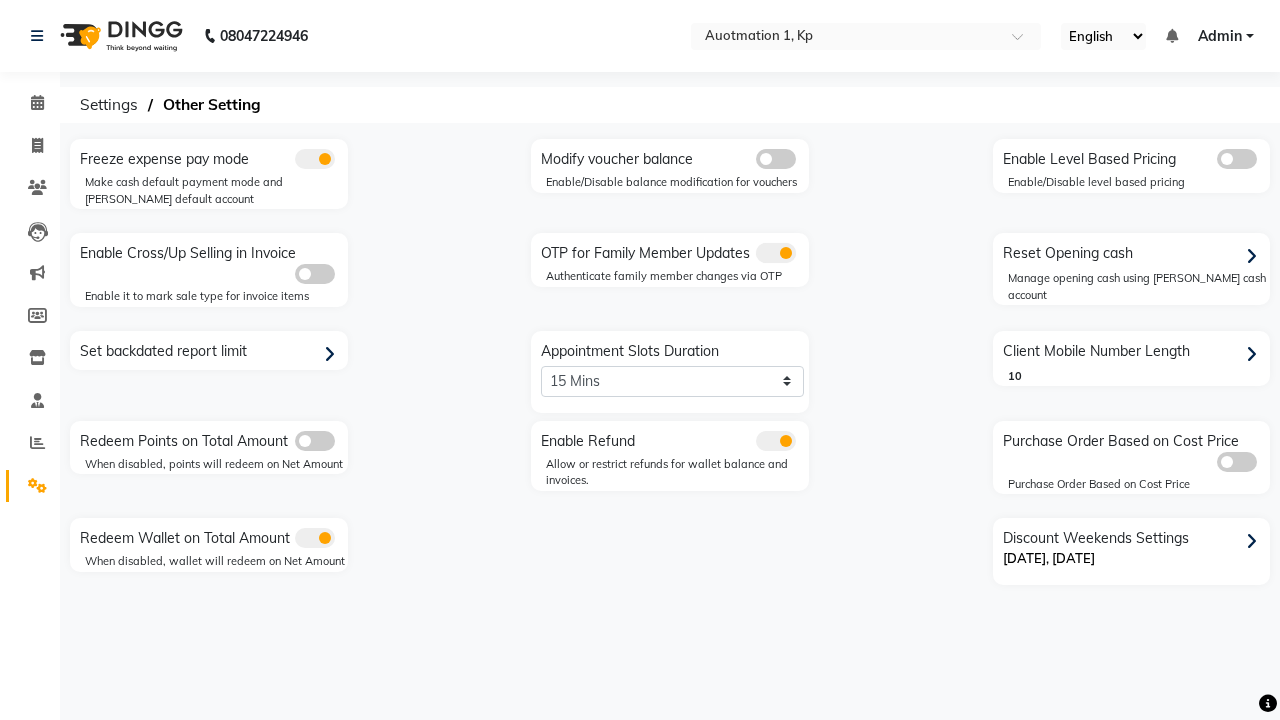 click 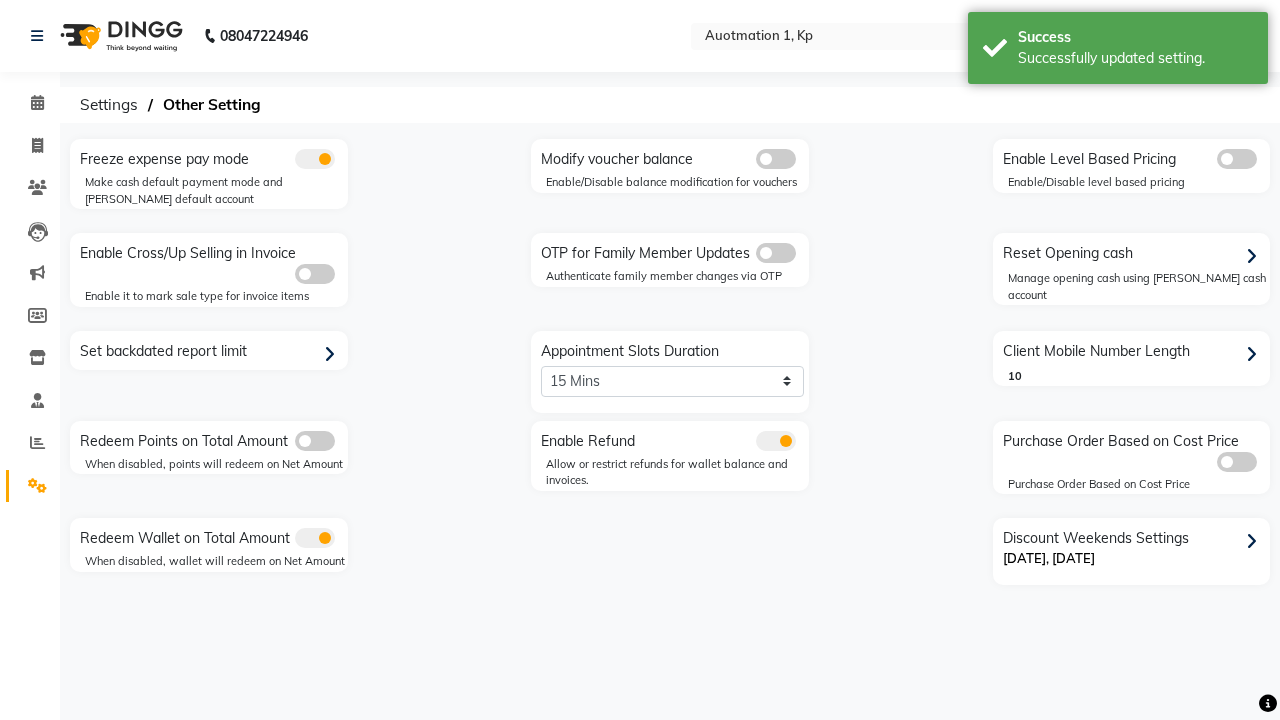 scroll, scrollTop: 0, scrollLeft: 5, axis: horizontal 